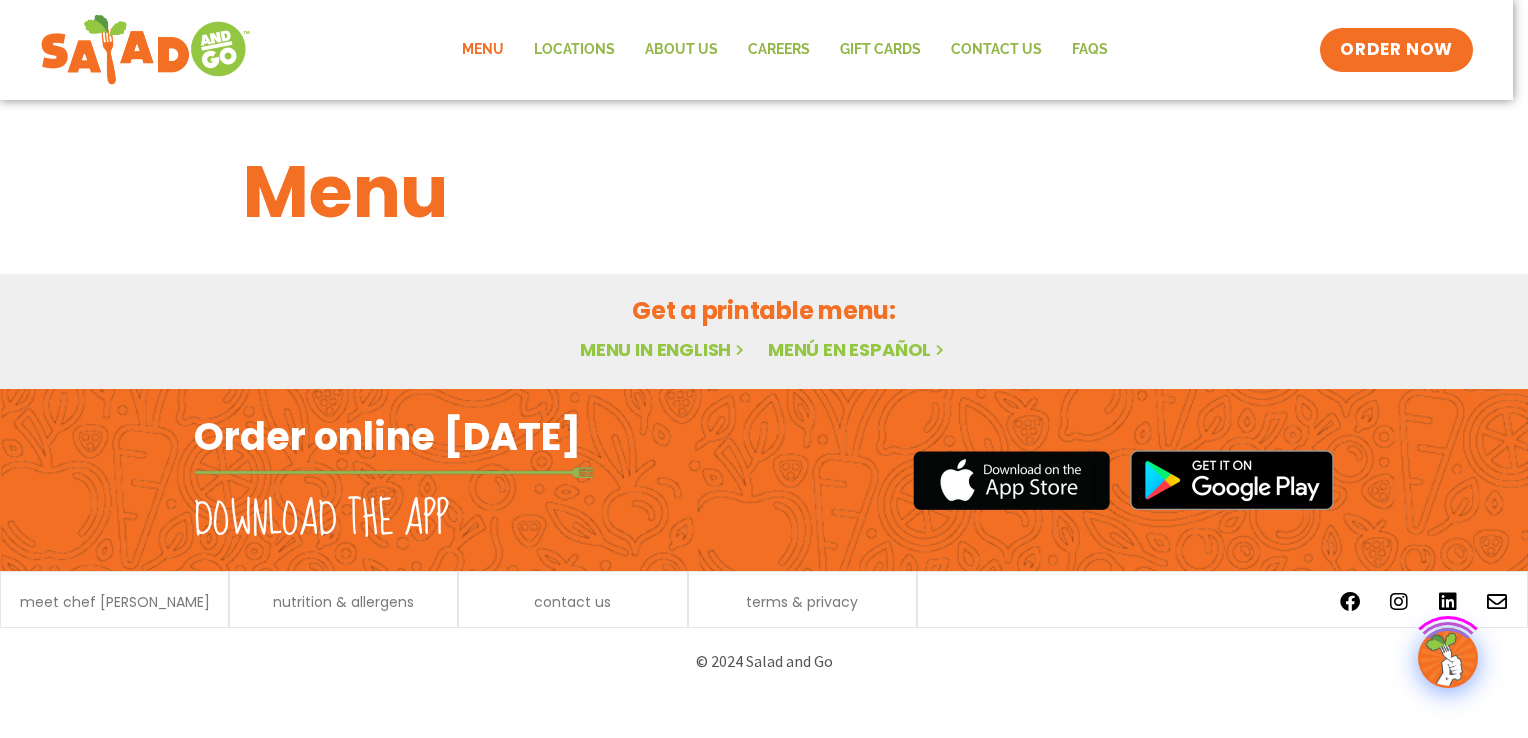 scroll, scrollTop: 0, scrollLeft: 0, axis: both 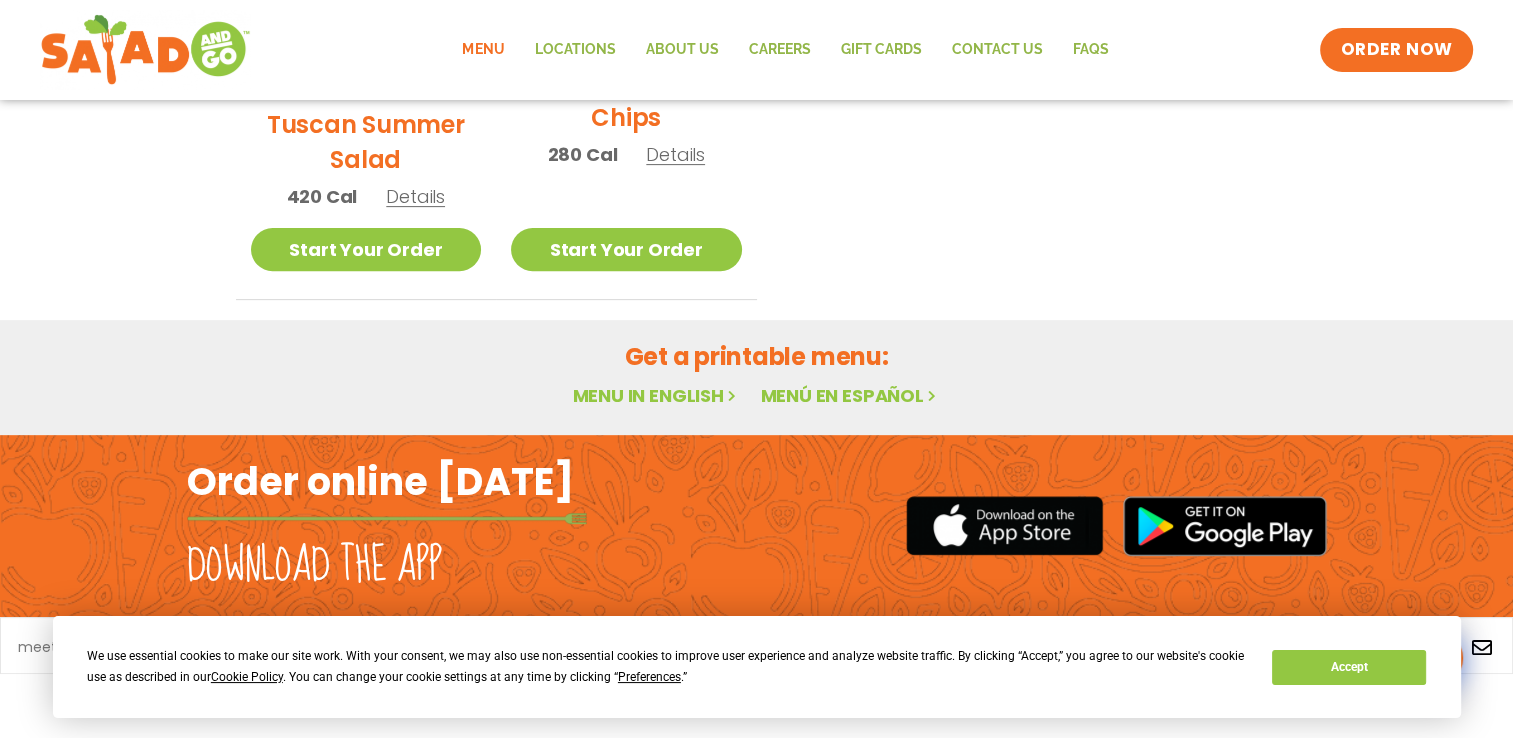 click on "Menu in English" at bounding box center (656, 395) 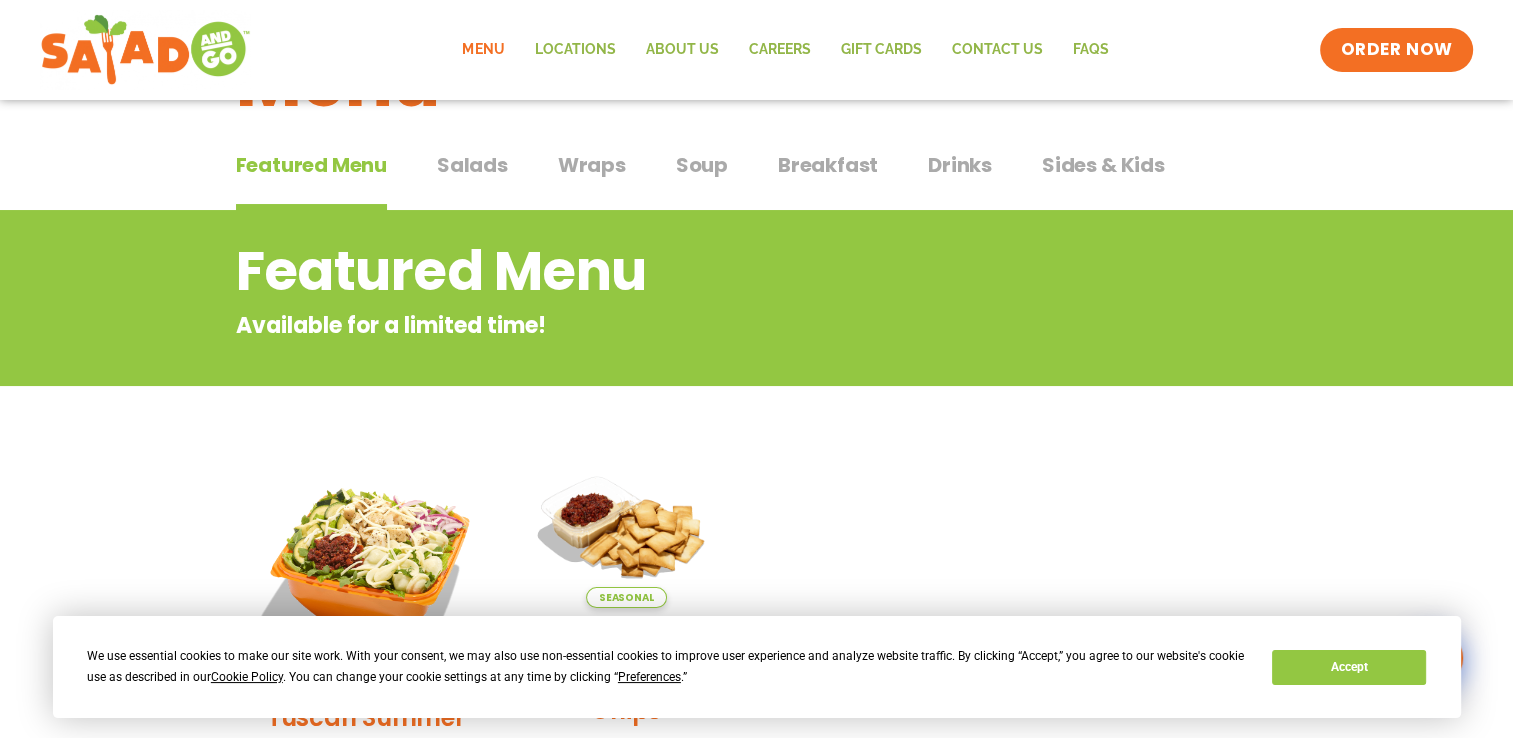 scroll, scrollTop: 0, scrollLeft: 0, axis: both 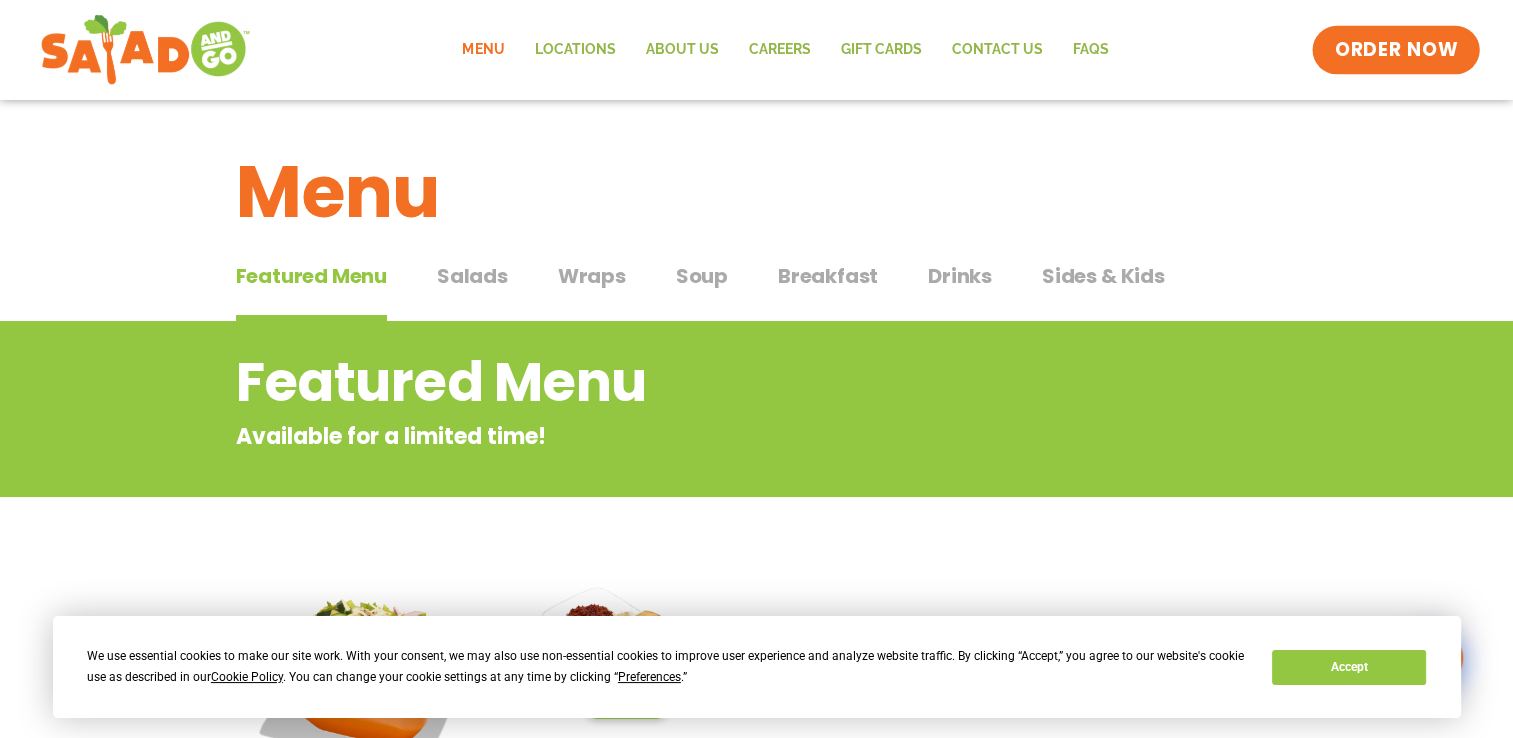 click on "ORDER NOW" at bounding box center (1397, 50) 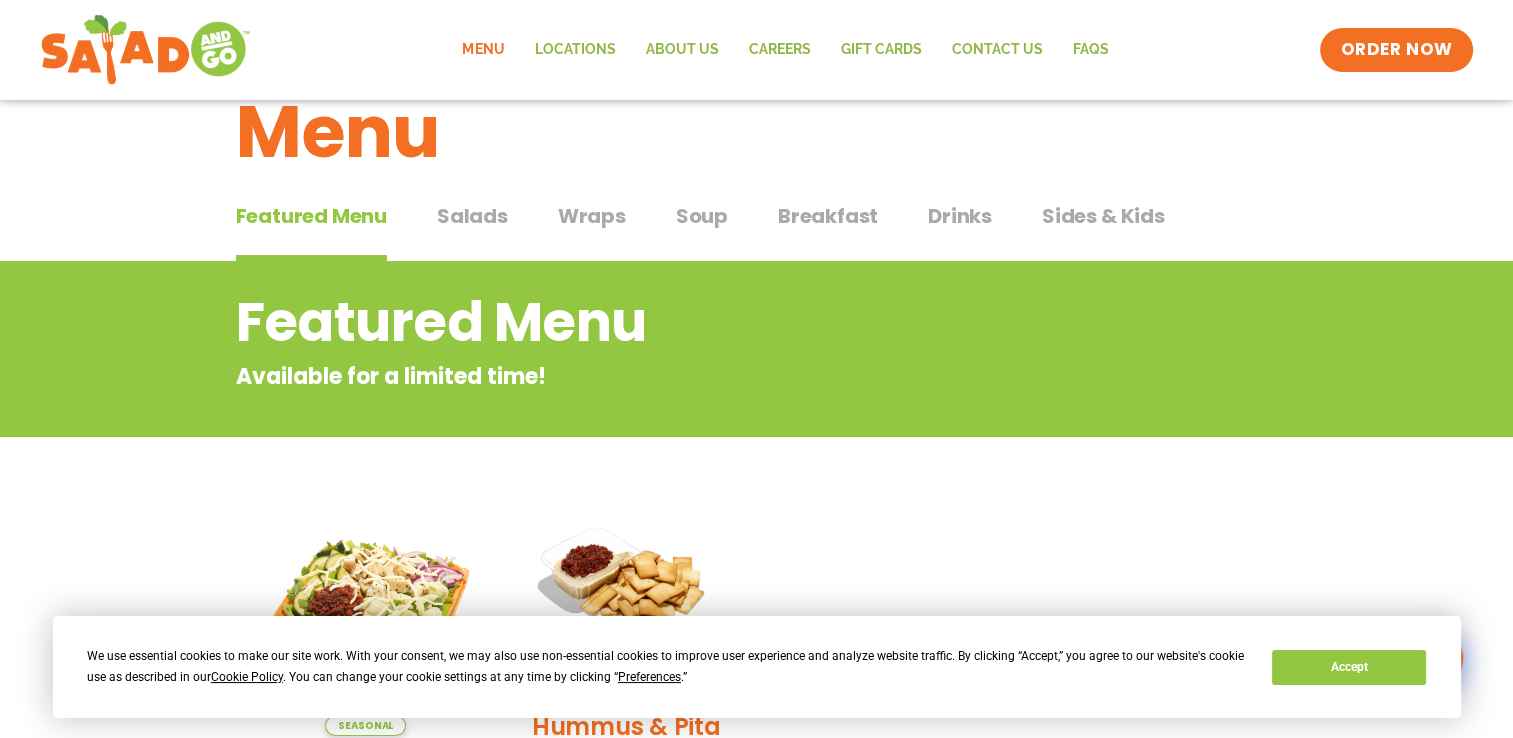 scroll, scrollTop: 0, scrollLeft: 0, axis: both 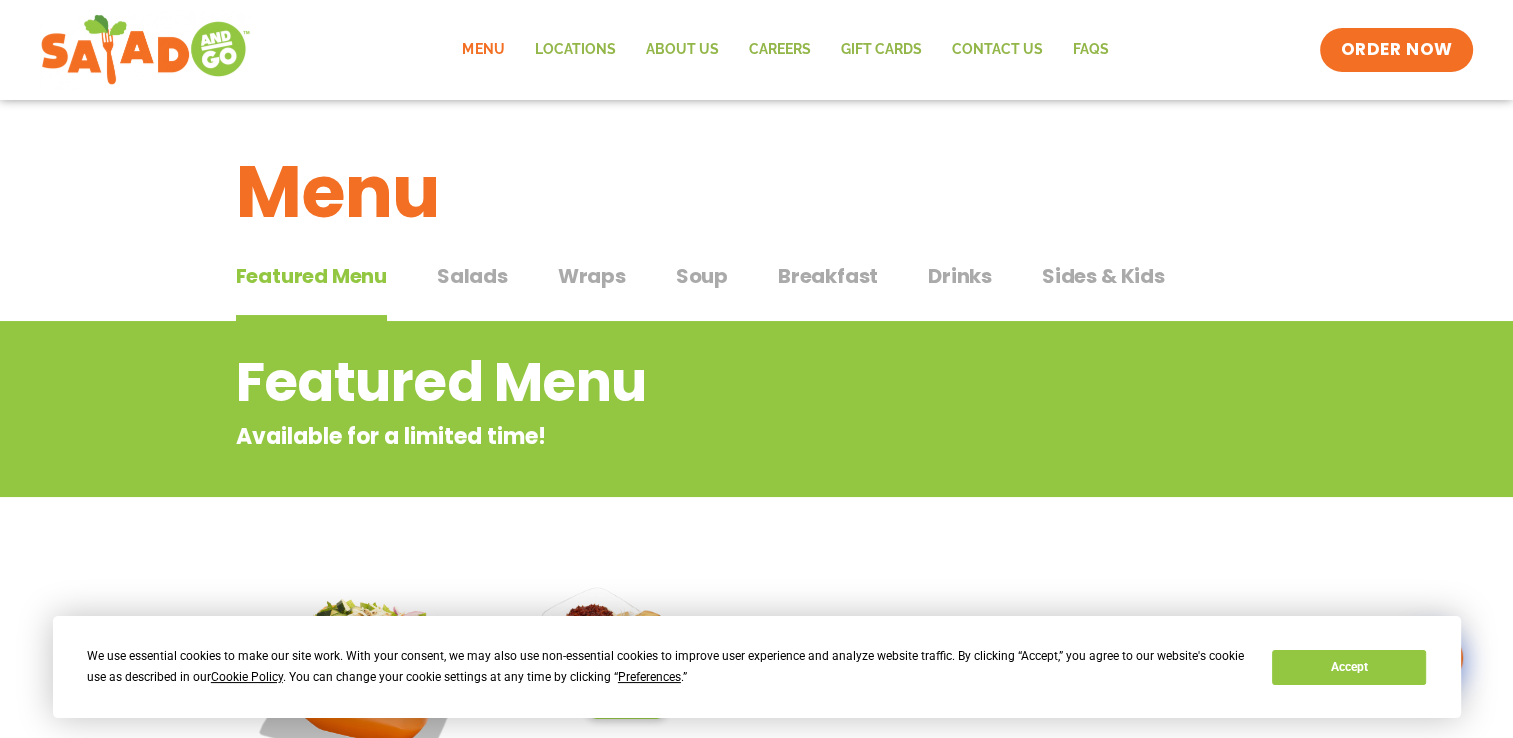 click on "Featured Menu" at bounding box center [311, 276] 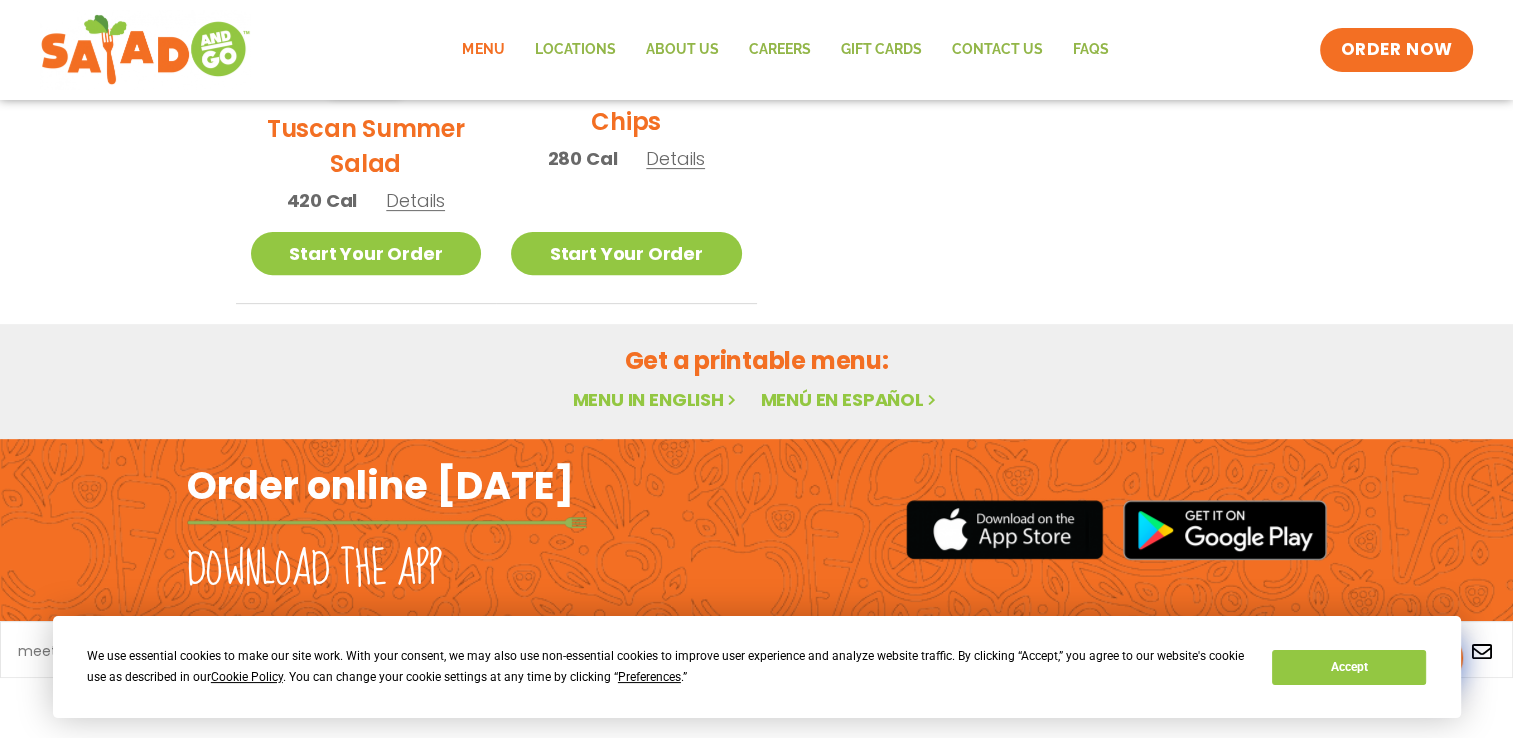 scroll, scrollTop: 704, scrollLeft: 0, axis: vertical 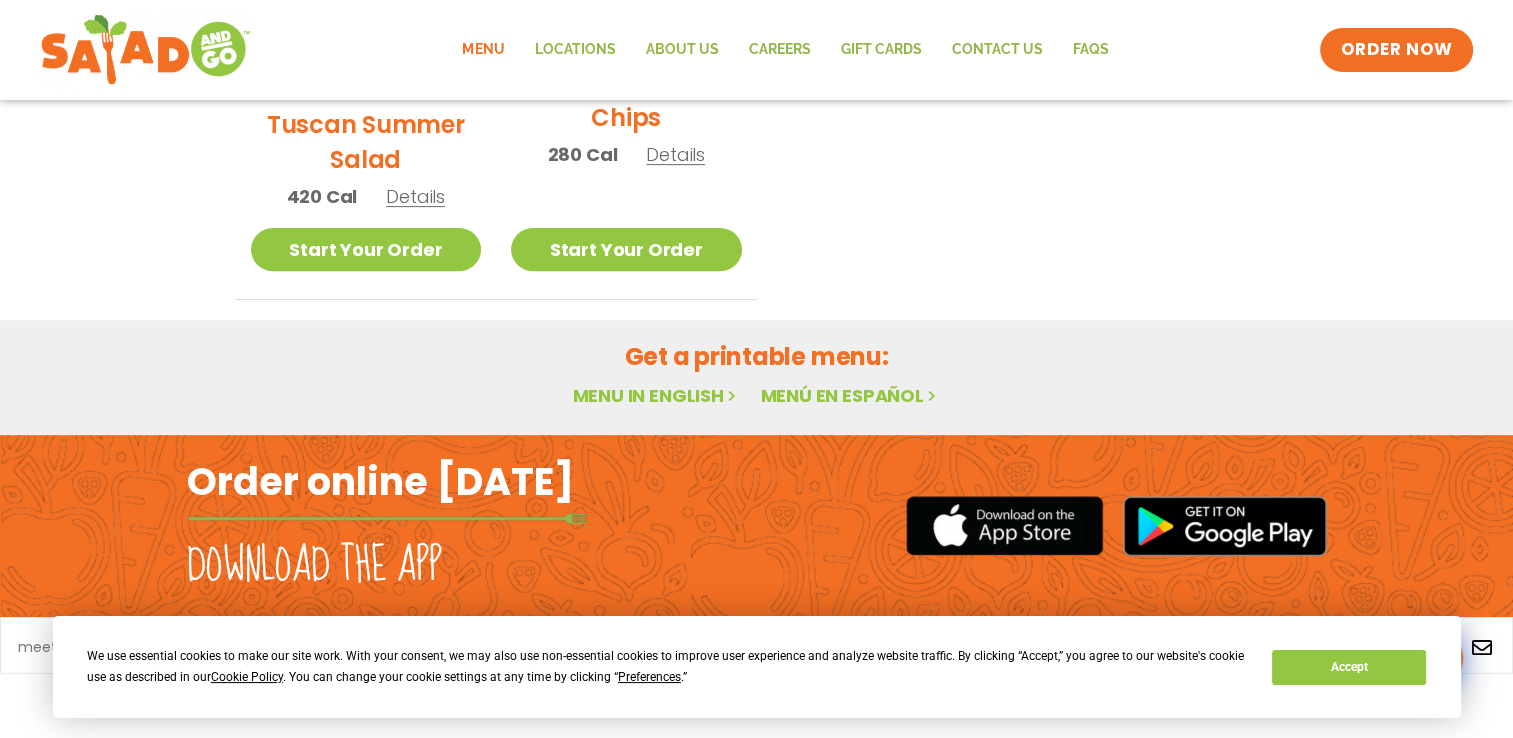 click on "Menu in English" at bounding box center [656, 395] 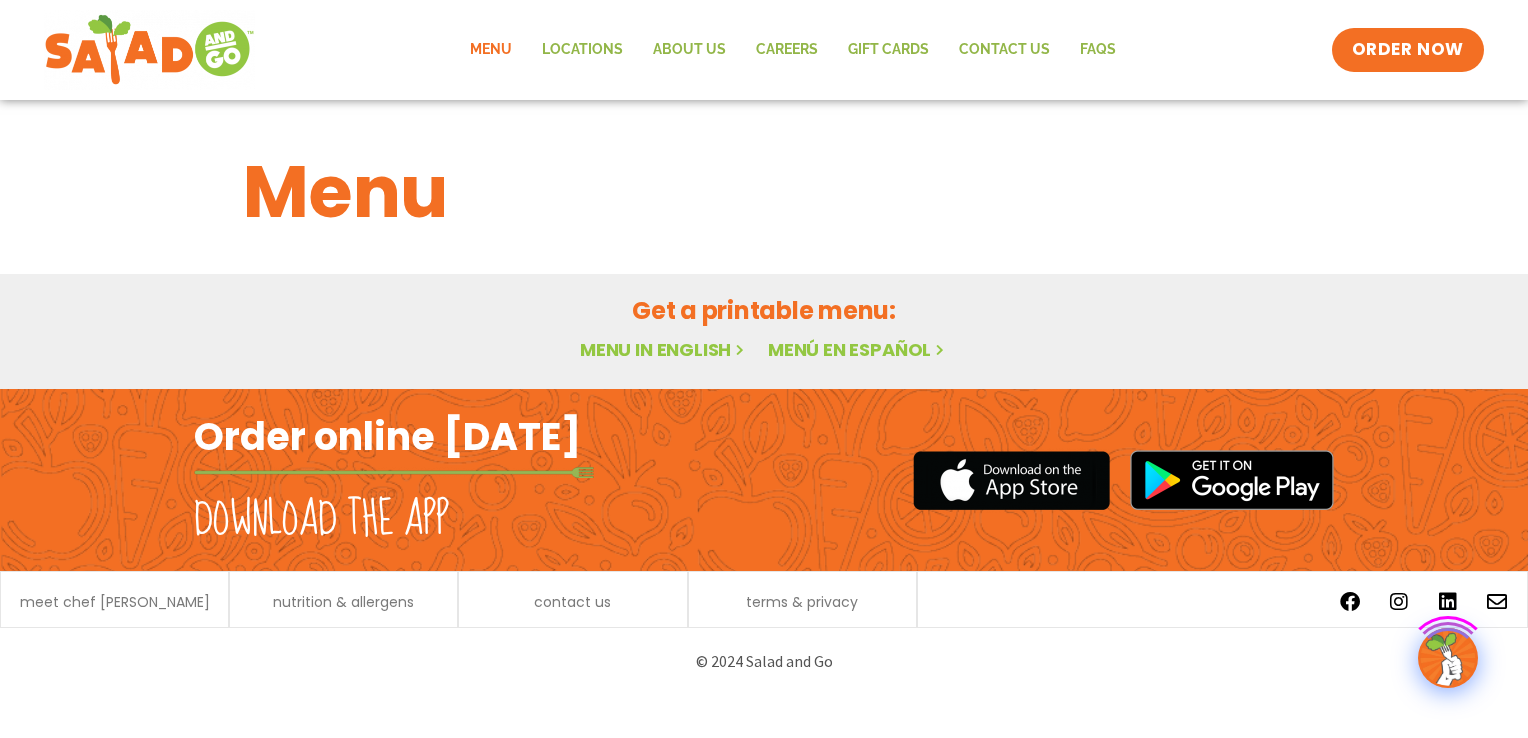 scroll, scrollTop: 0, scrollLeft: 0, axis: both 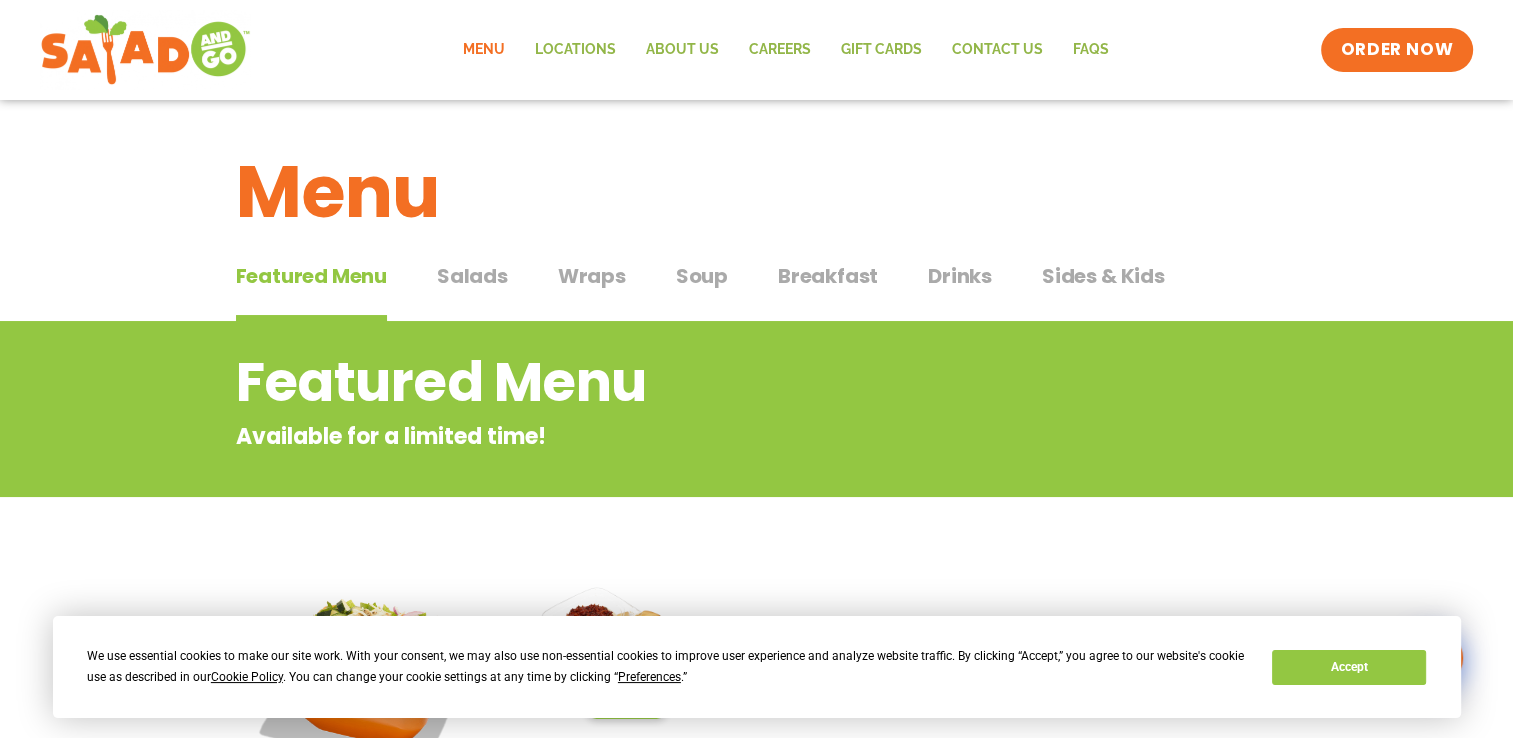 click on "Soup" at bounding box center [702, 276] 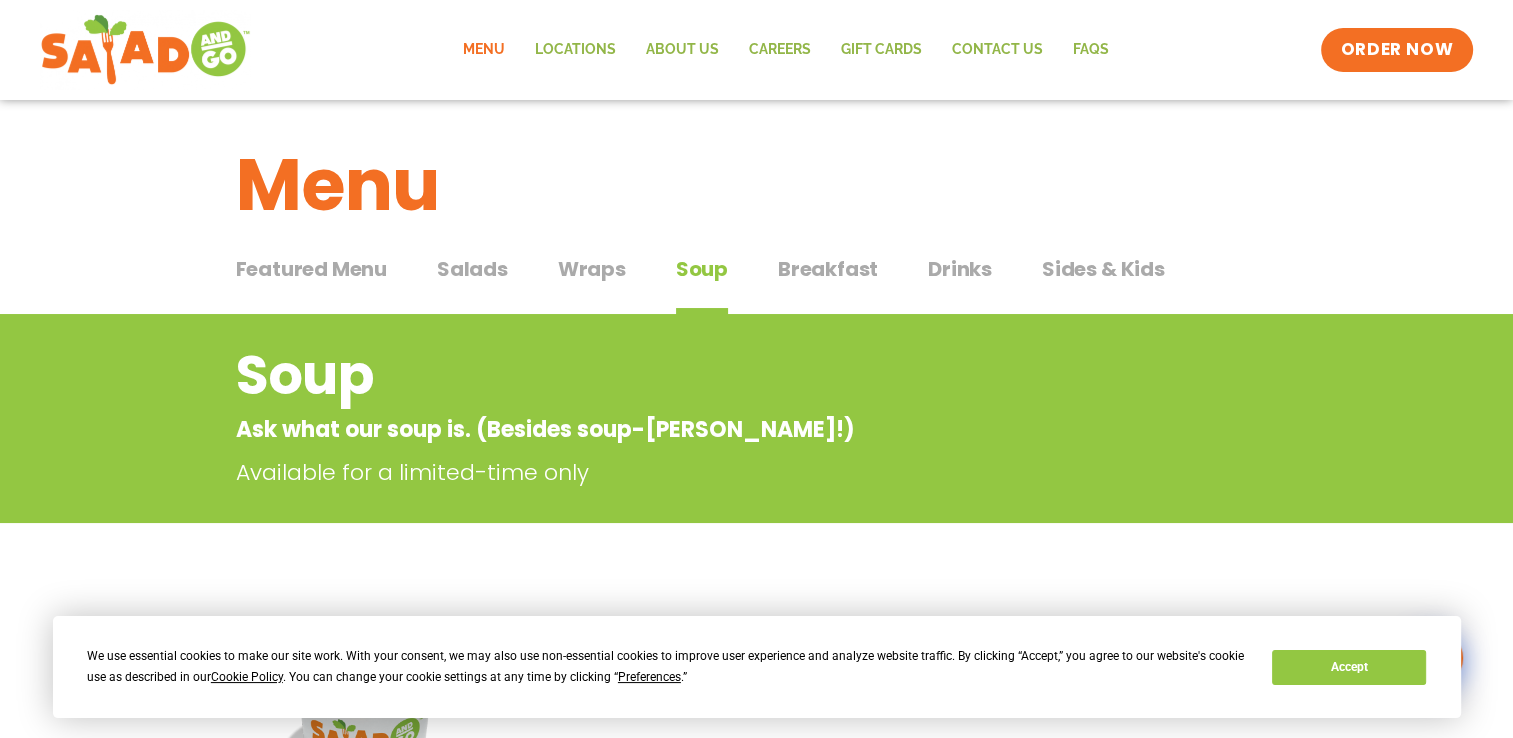 scroll, scrollTop: 0, scrollLeft: 0, axis: both 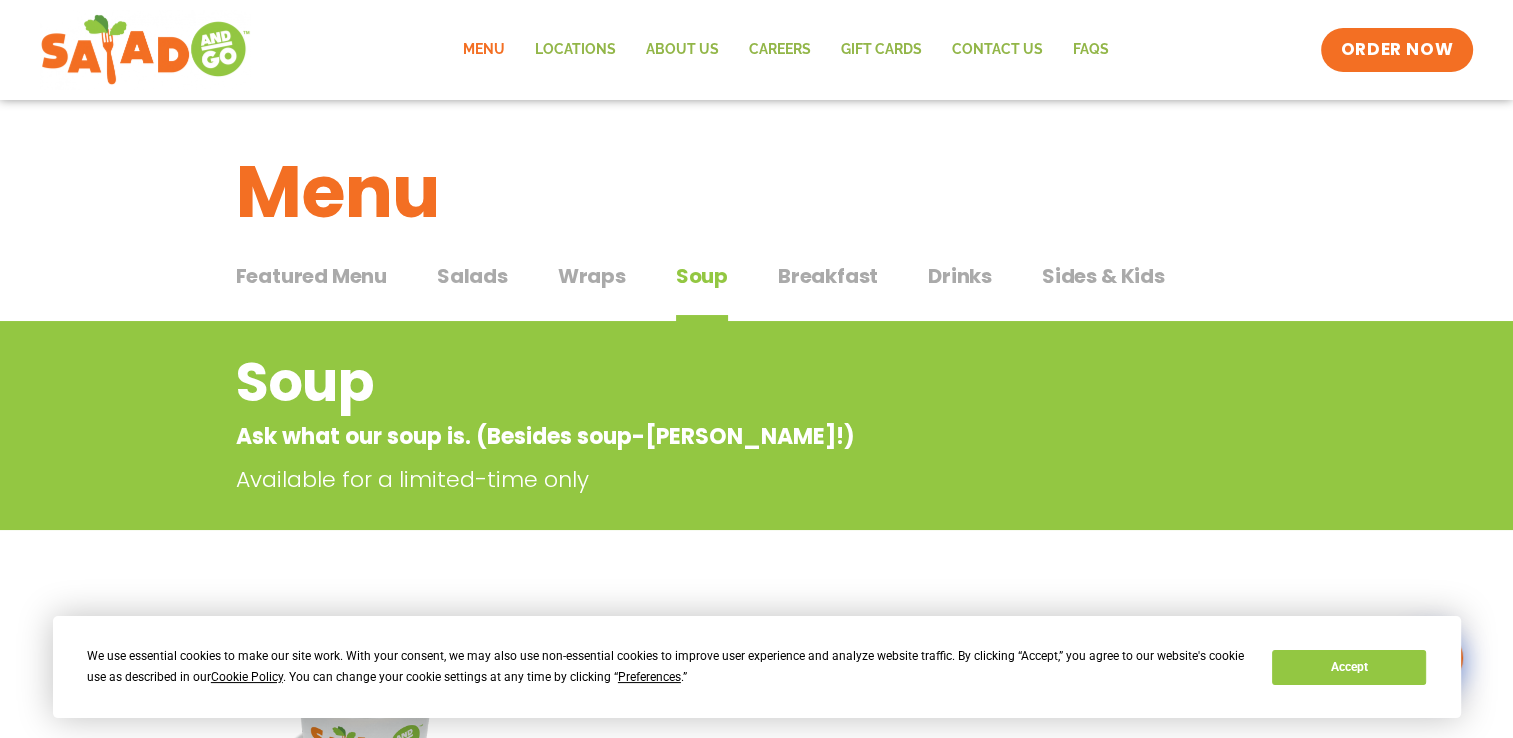 click on "Salads" at bounding box center [472, 276] 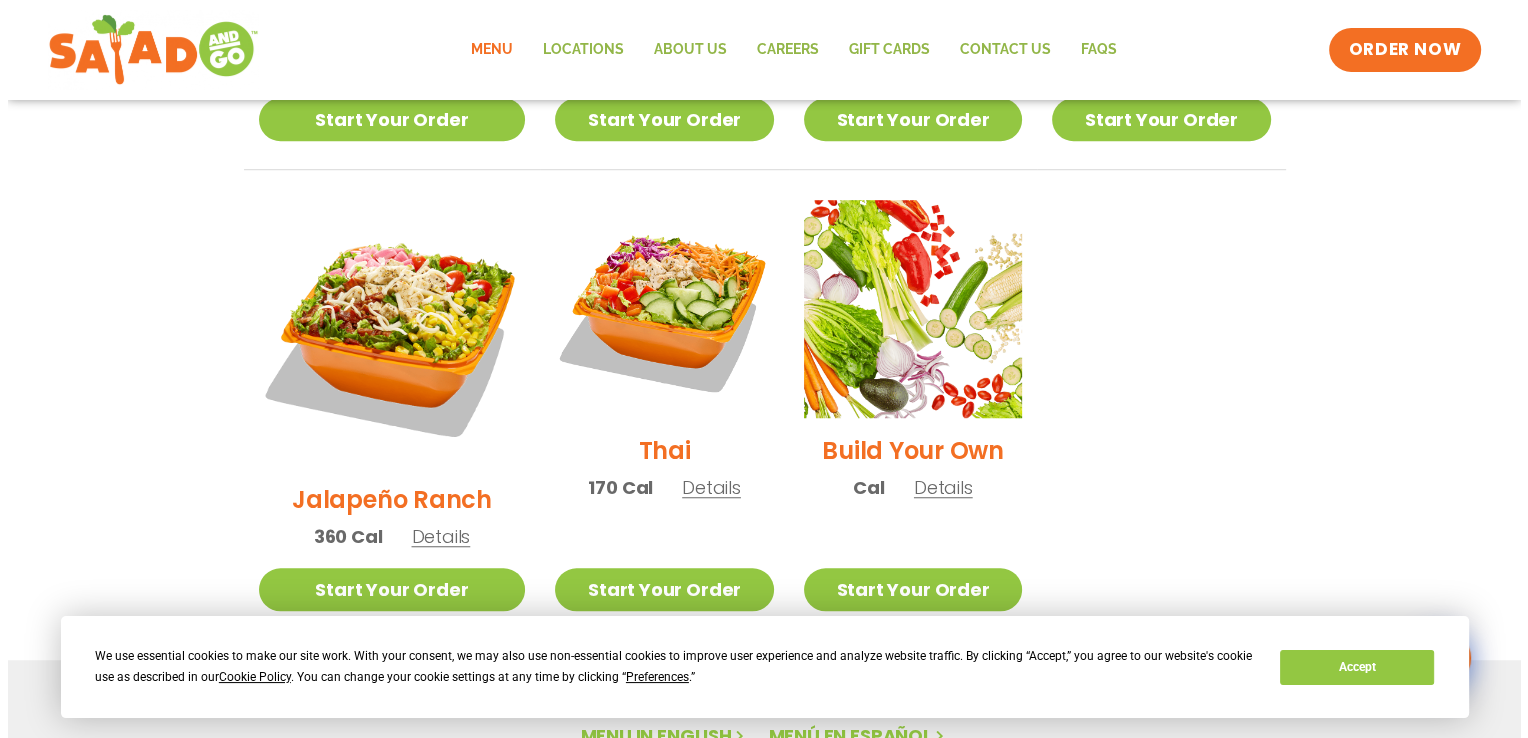 scroll, scrollTop: 1500, scrollLeft: 0, axis: vertical 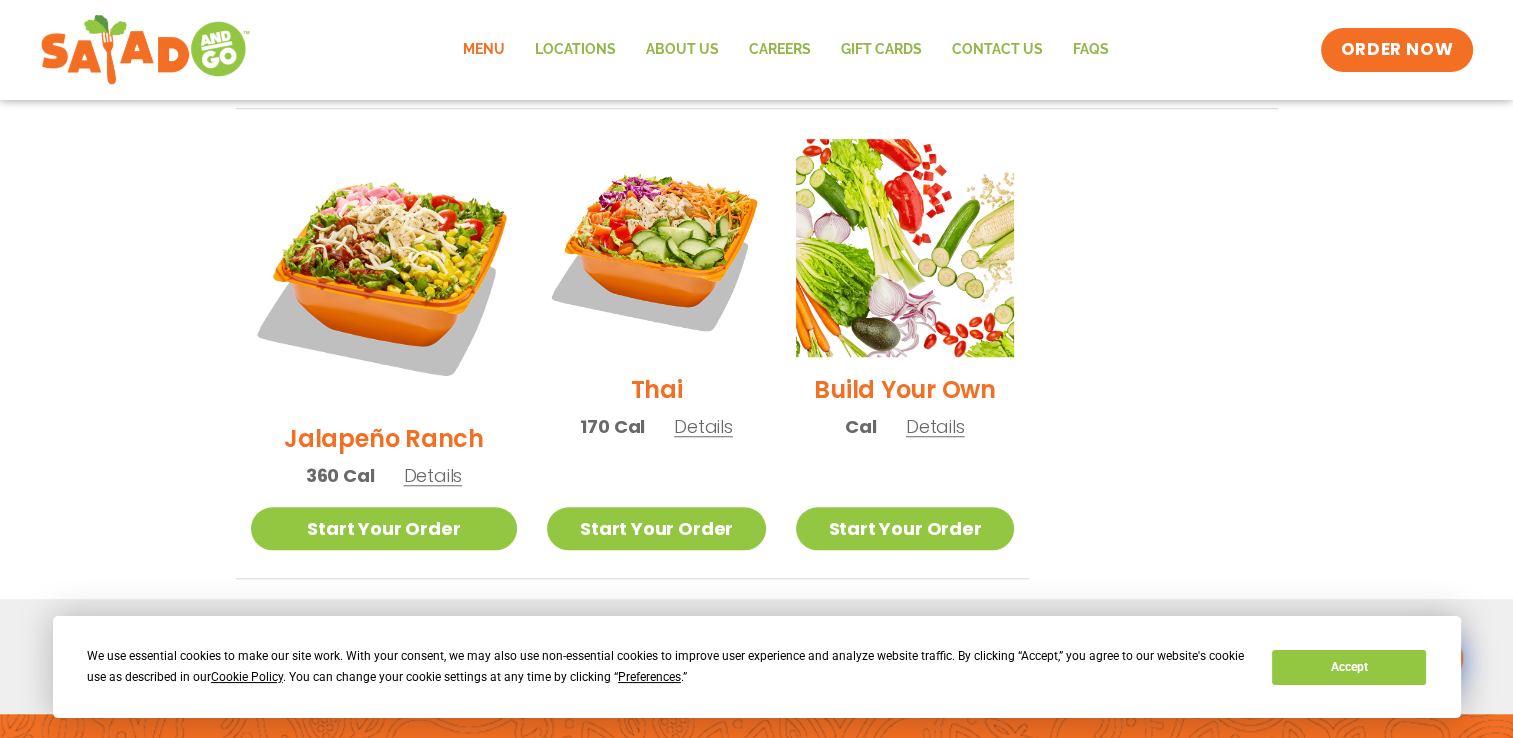 click on "Details" at bounding box center [703, 426] 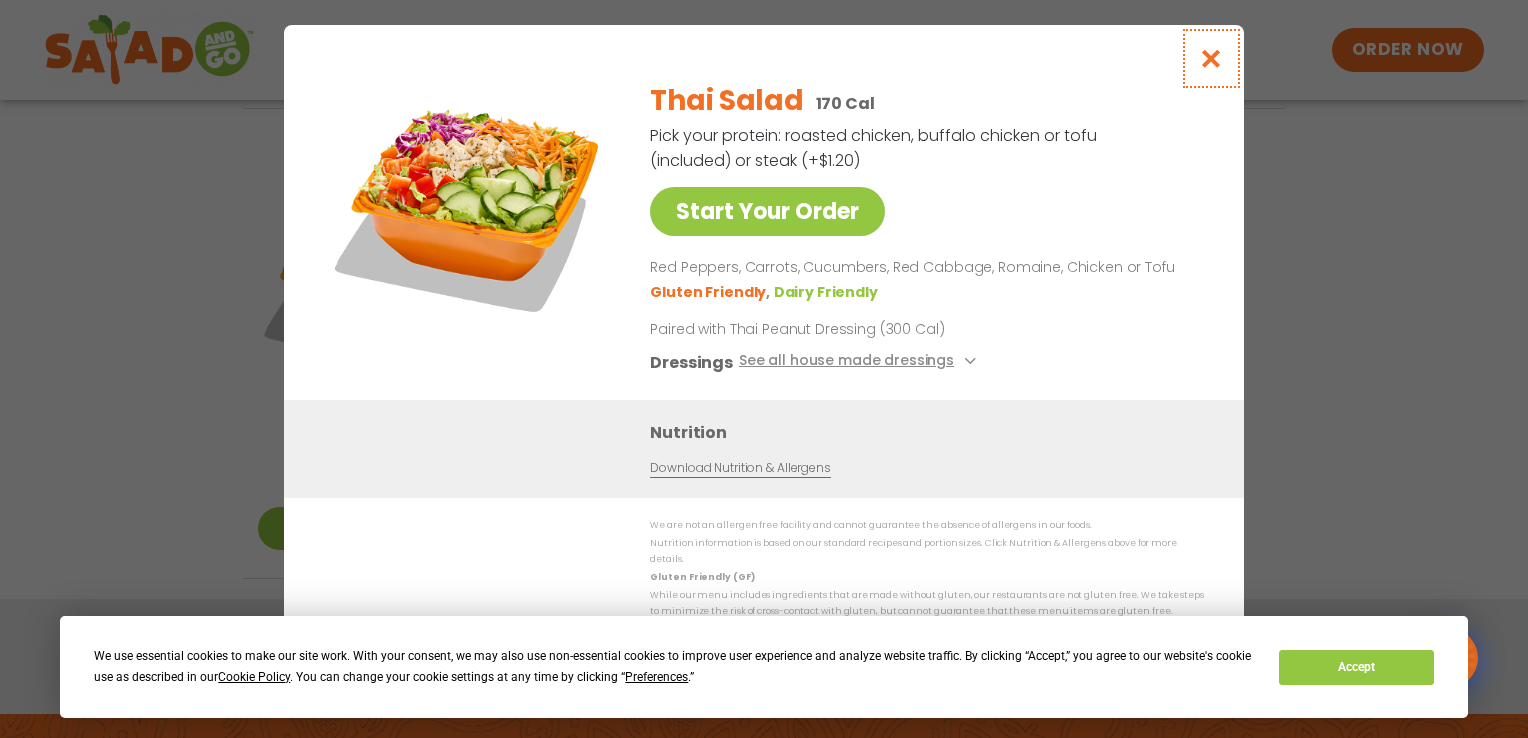 click at bounding box center [1211, 58] 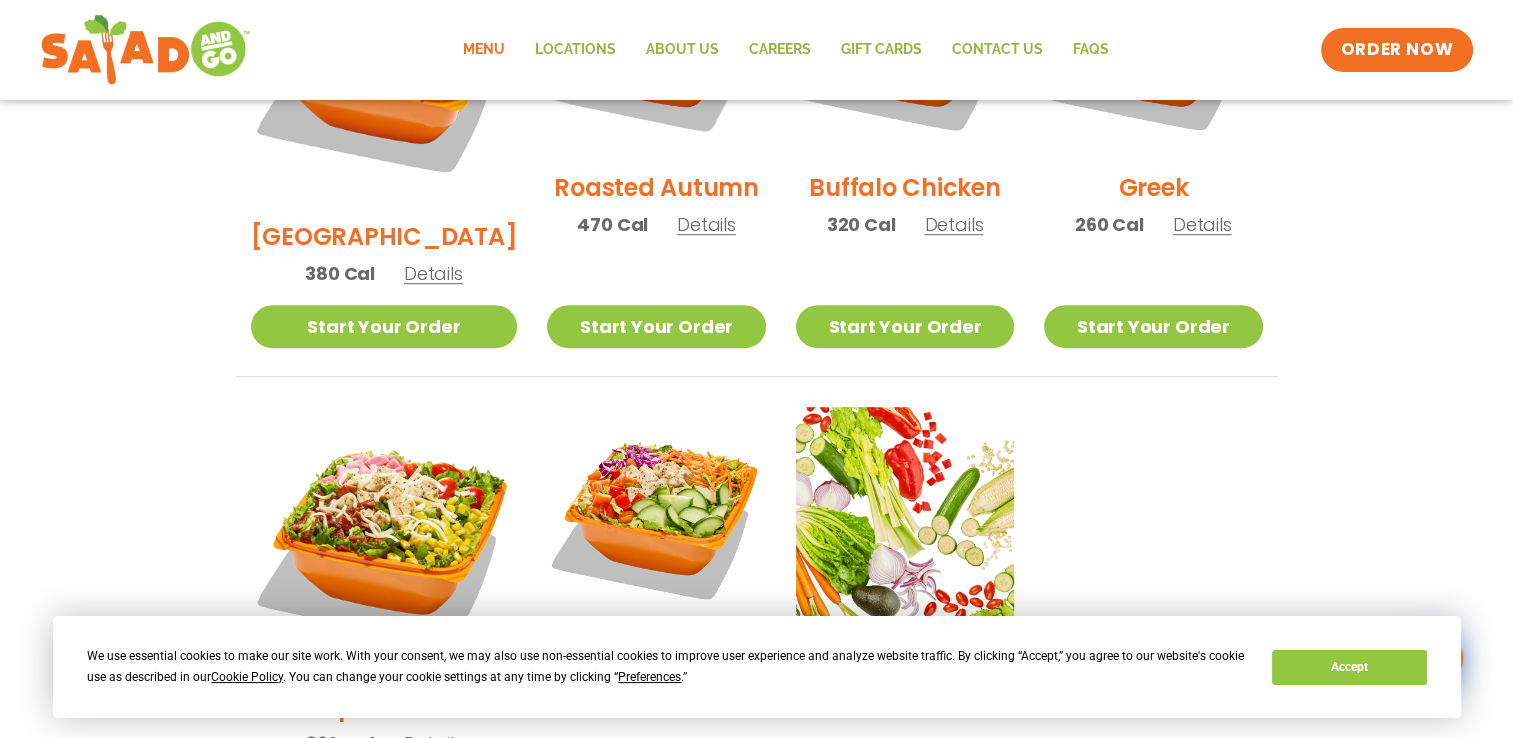 scroll, scrollTop: 1229, scrollLeft: 0, axis: vertical 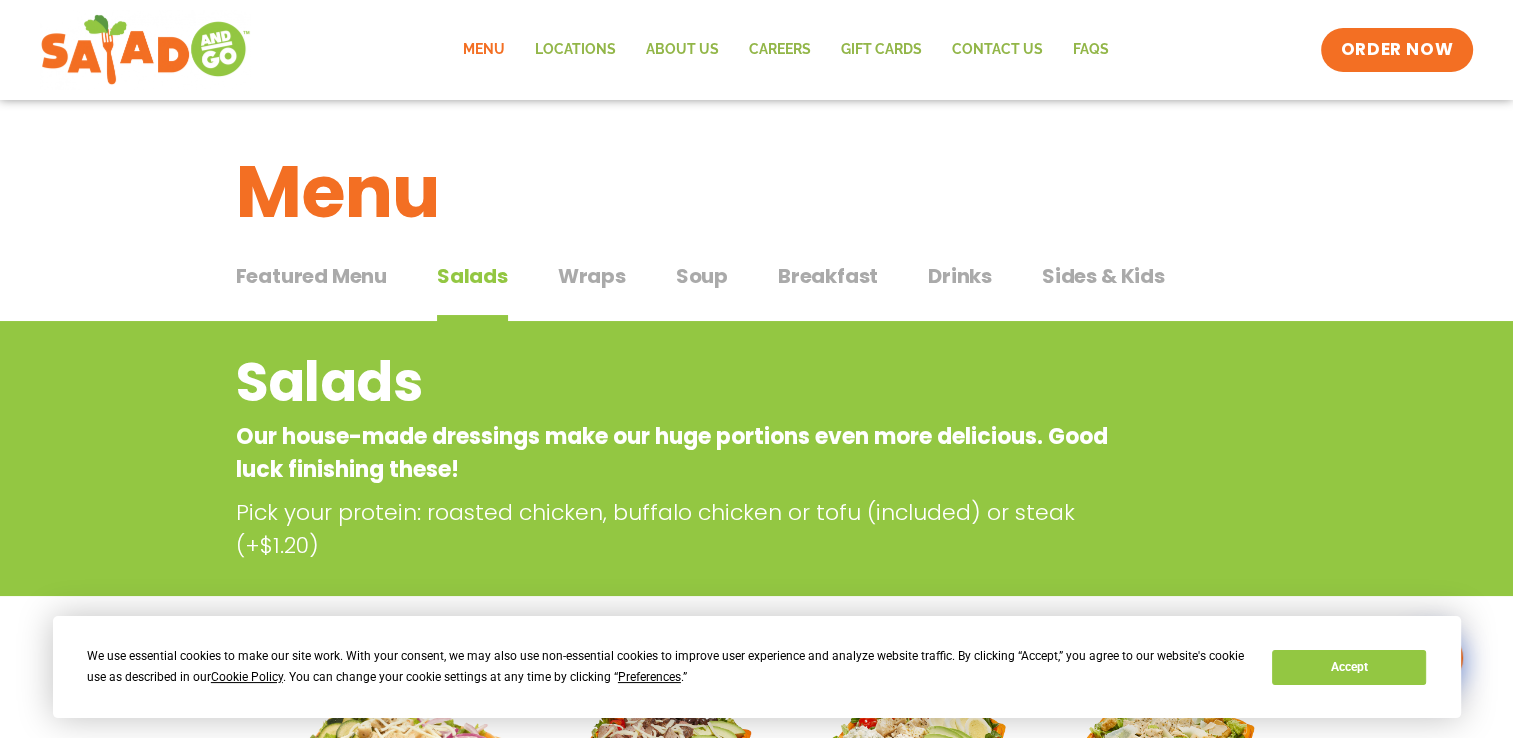 click on "Drinks" at bounding box center [960, 276] 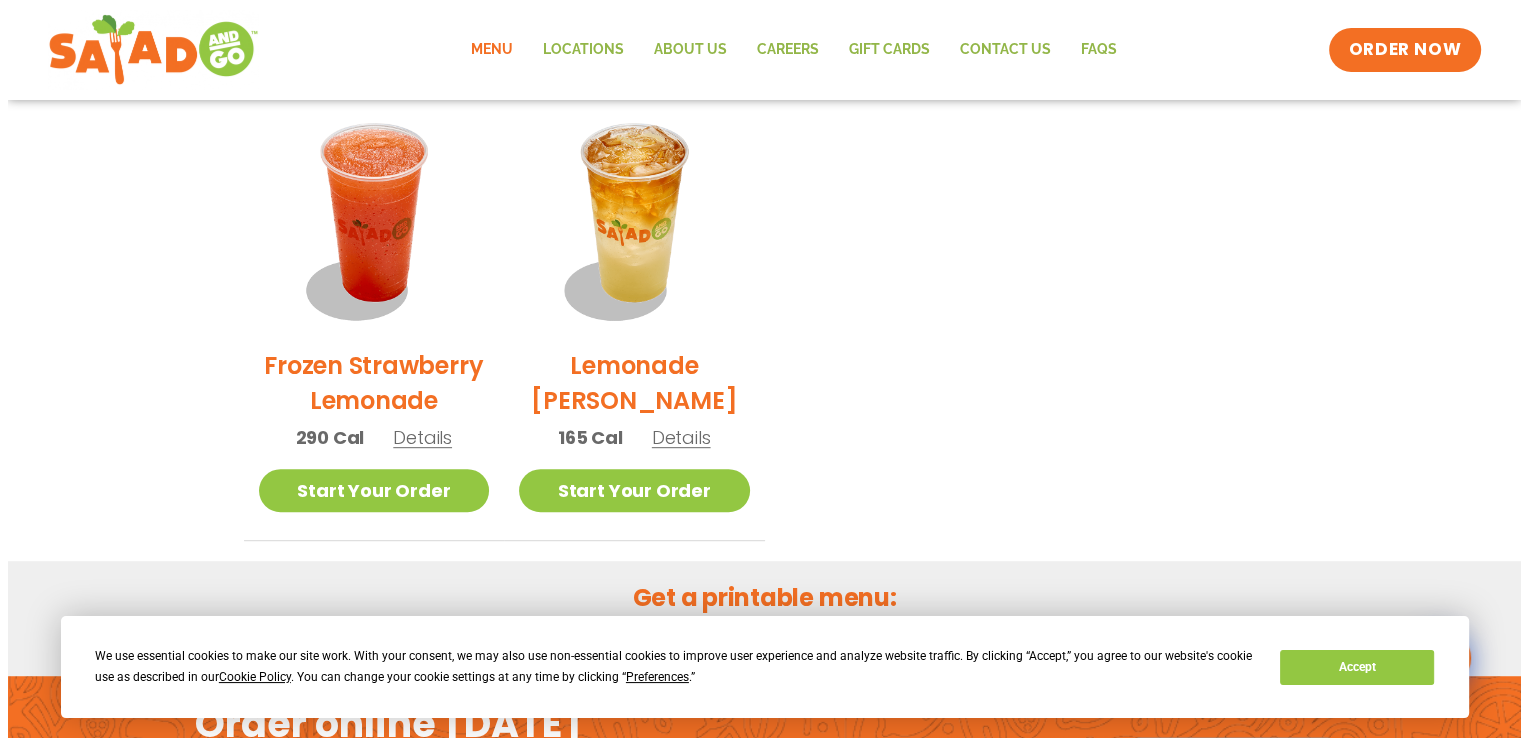 scroll, scrollTop: 1000, scrollLeft: 0, axis: vertical 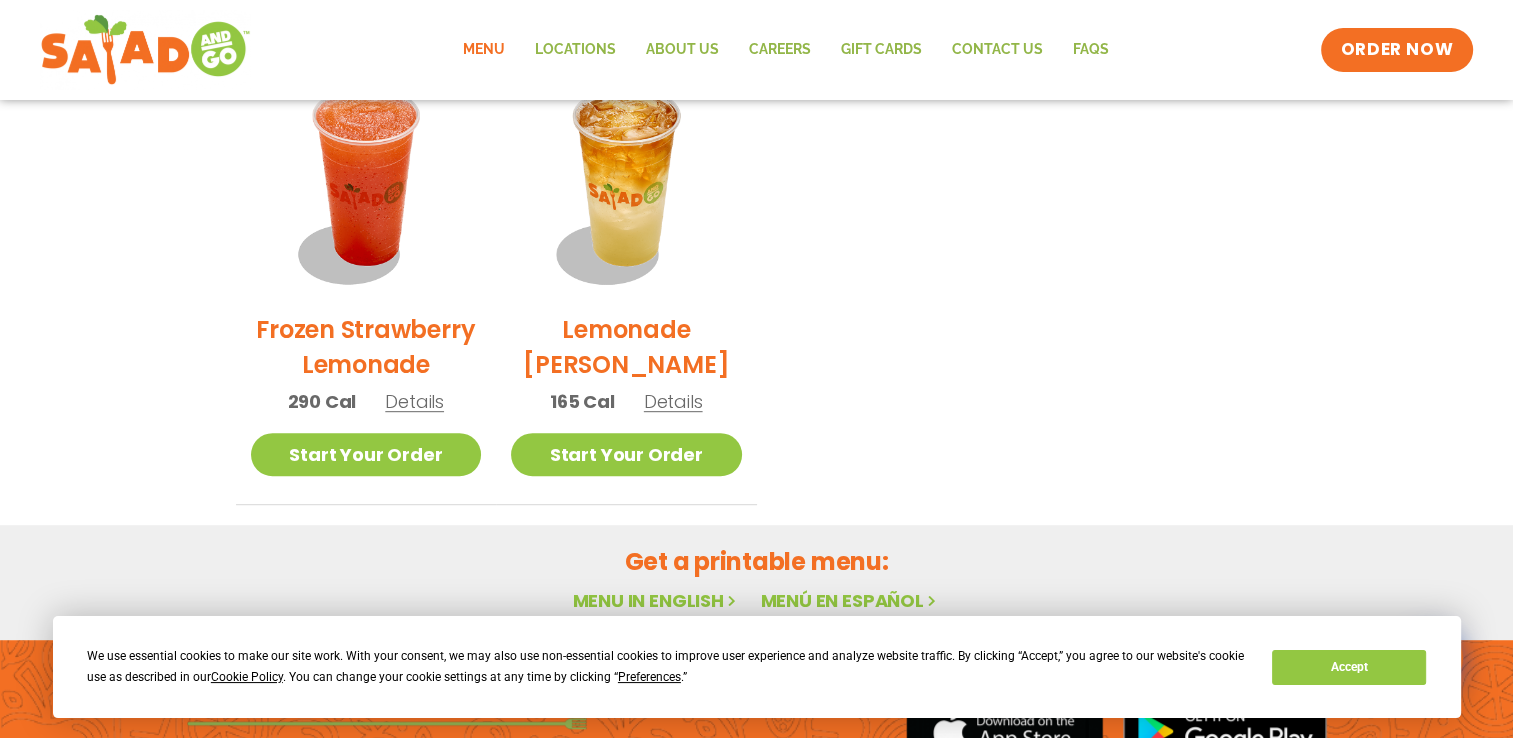 click on "Details" at bounding box center [673, 401] 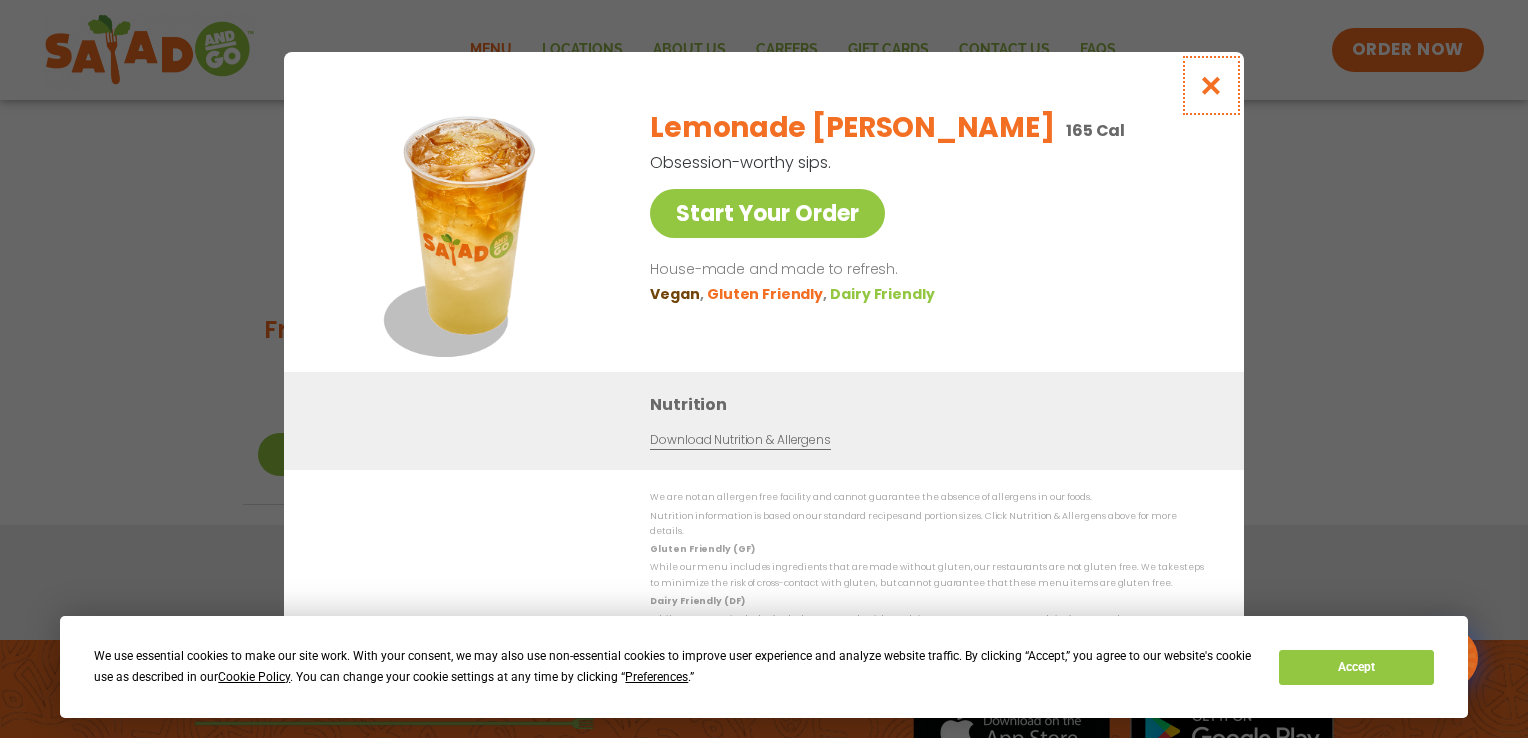 click at bounding box center [1211, 85] 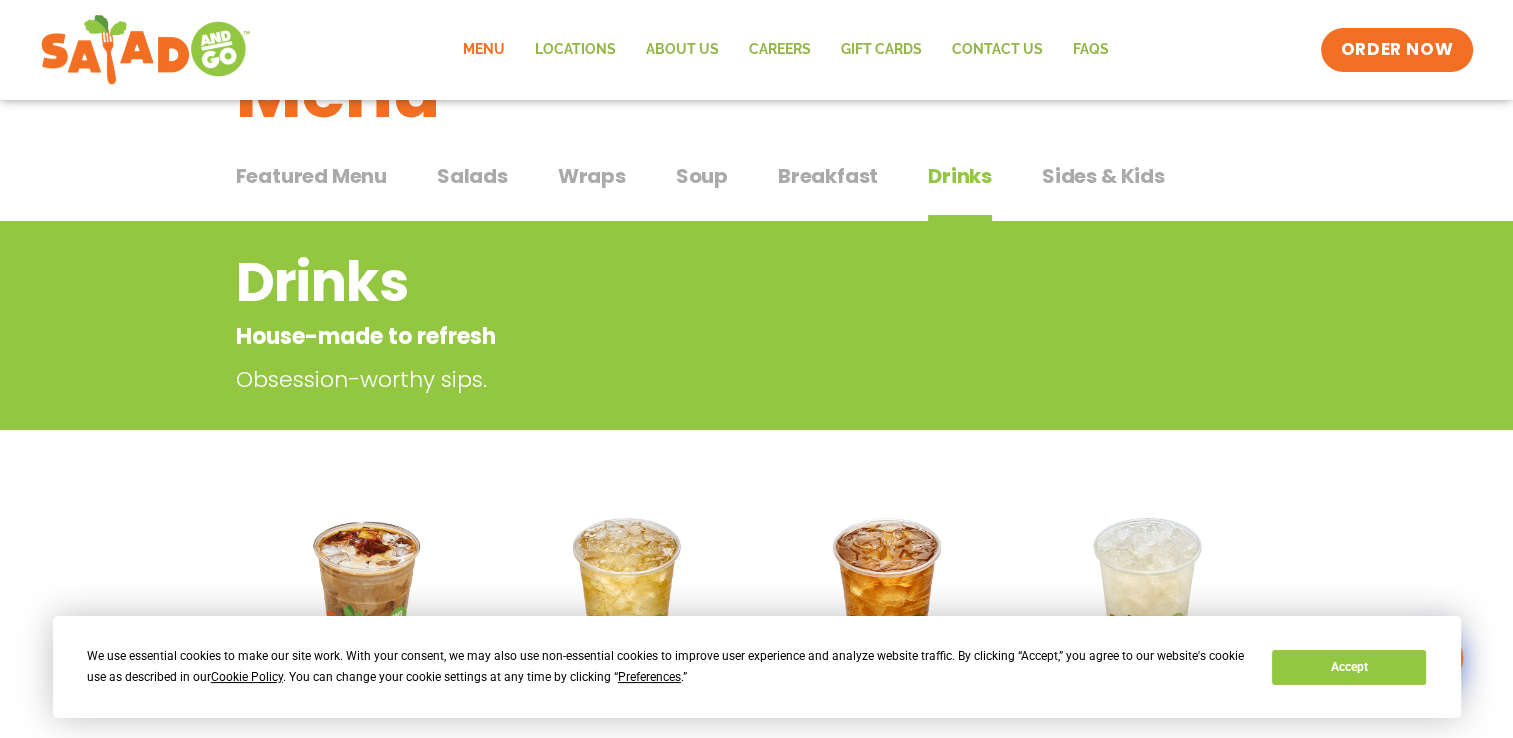 scroll, scrollTop: 0, scrollLeft: 0, axis: both 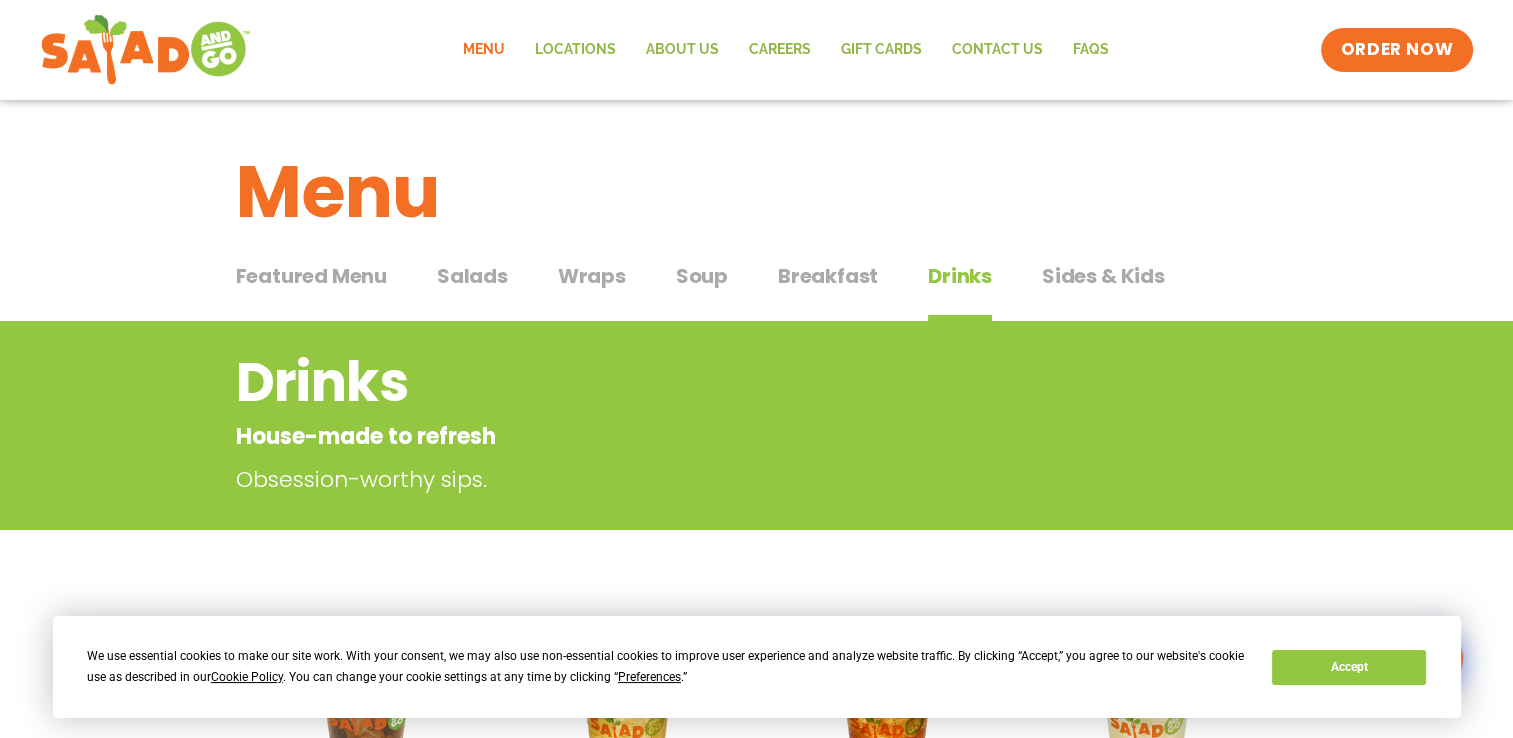 click on "Sides & Kids" at bounding box center [1103, 276] 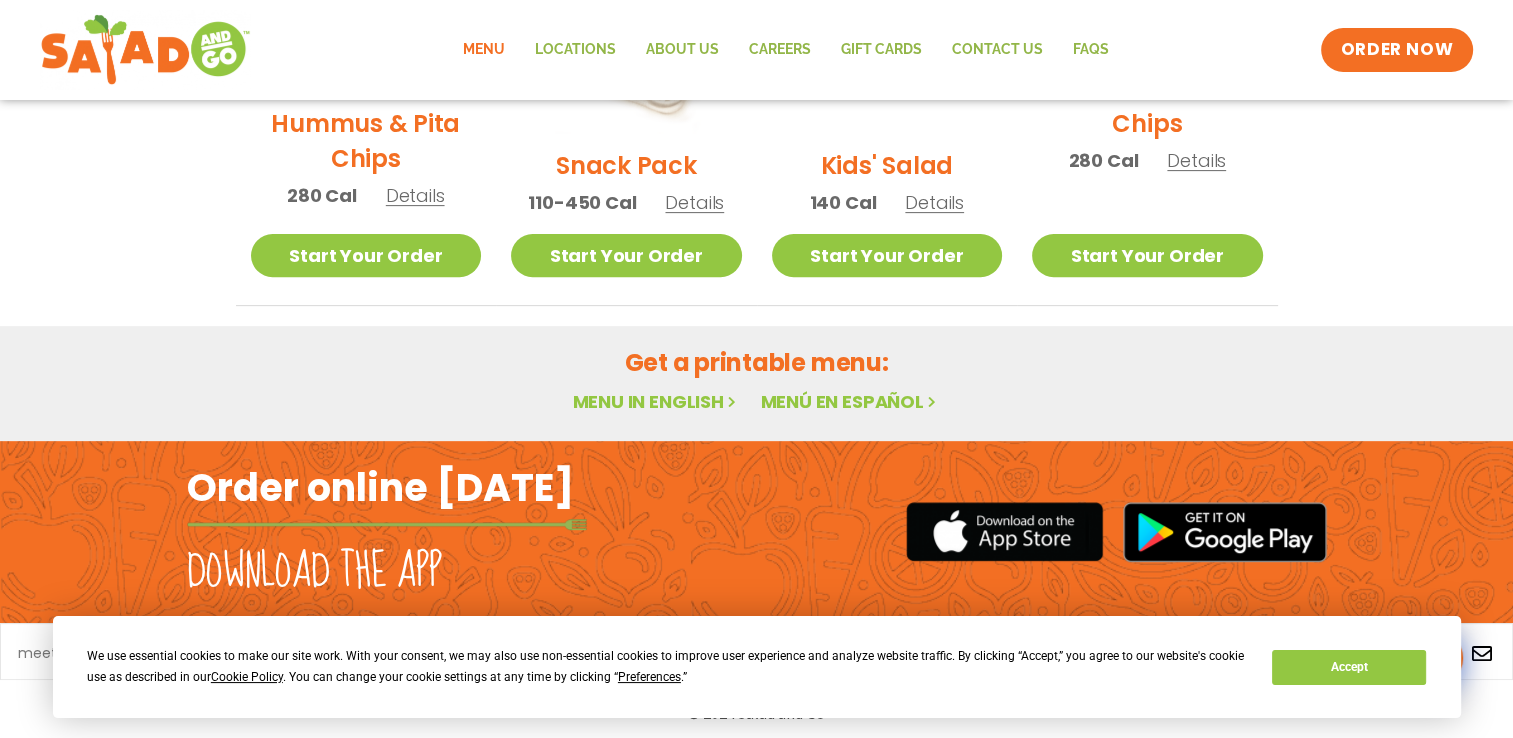 scroll, scrollTop: 703, scrollLeft: 0, axis: vertical 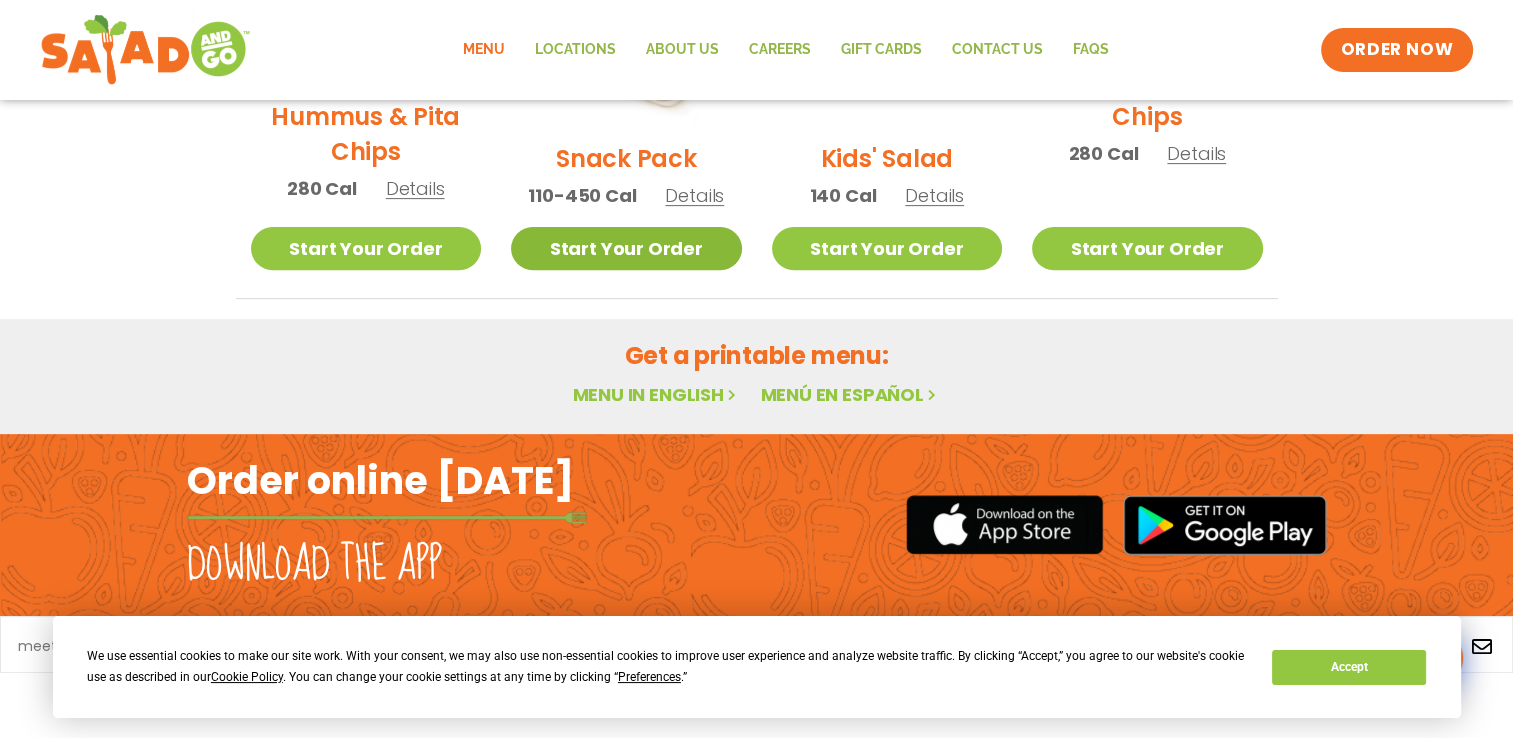 click on "Start Your Order" at bounding box center [626, 248] 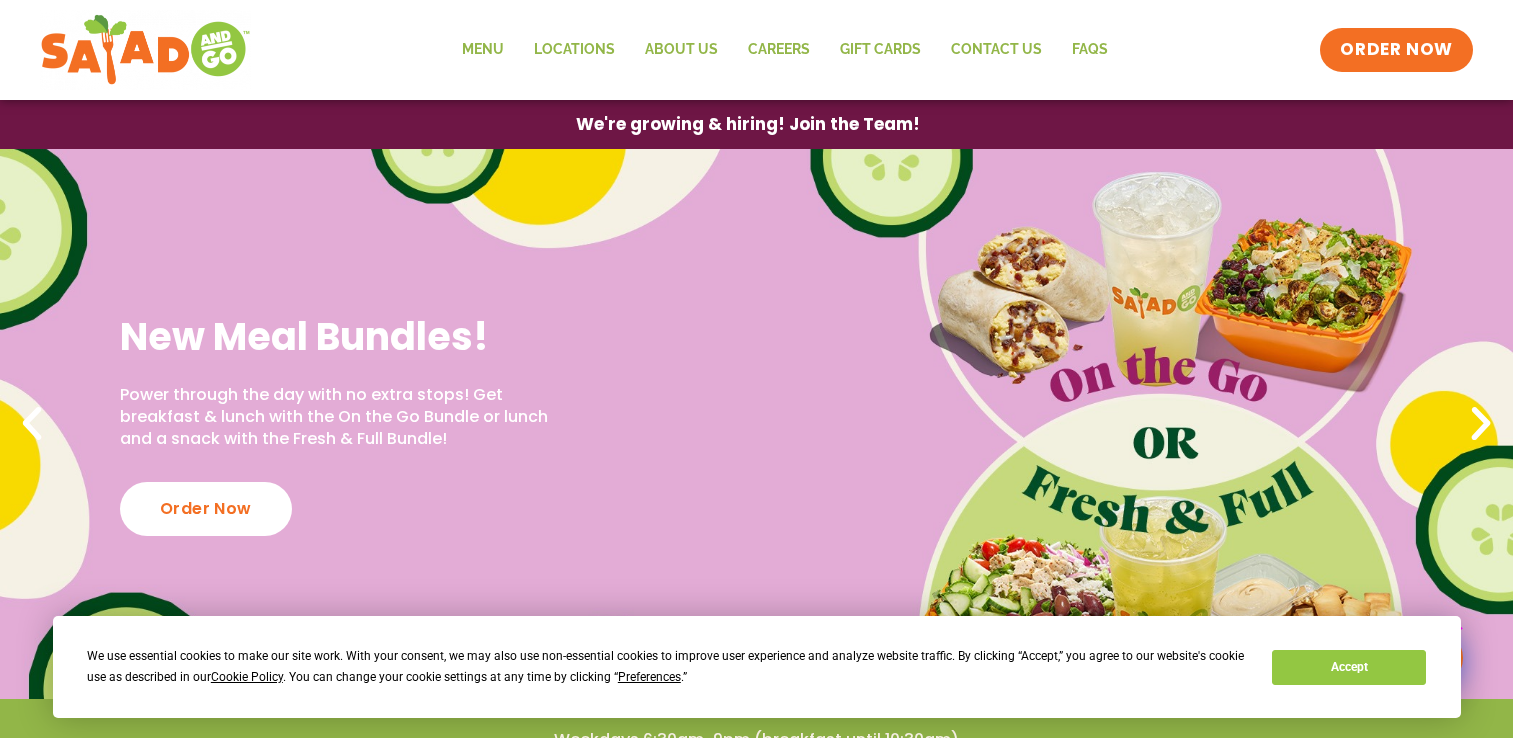 scroll, scrollTop: 0, scrollLeft: 0, axis: both 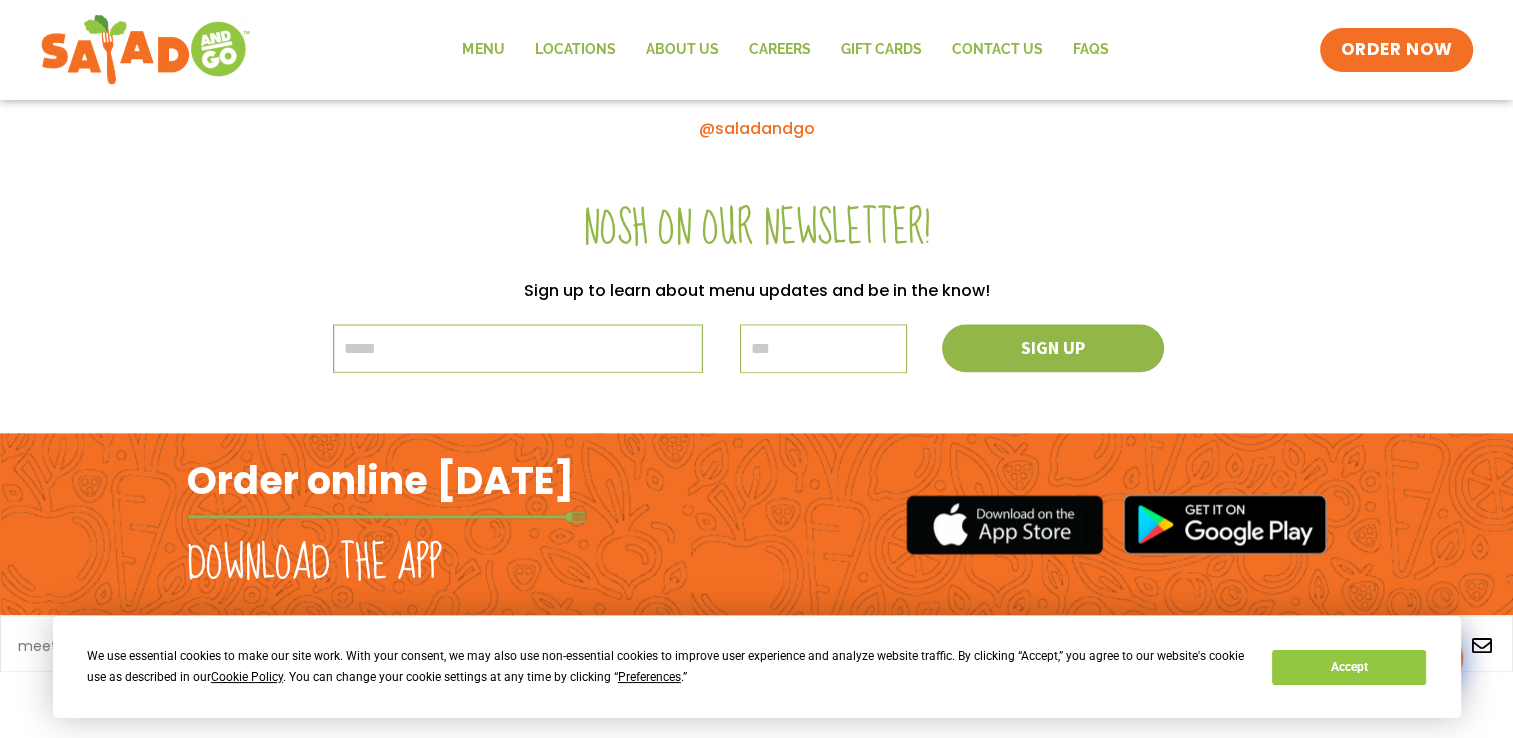 click at bounding box center (518, 348) 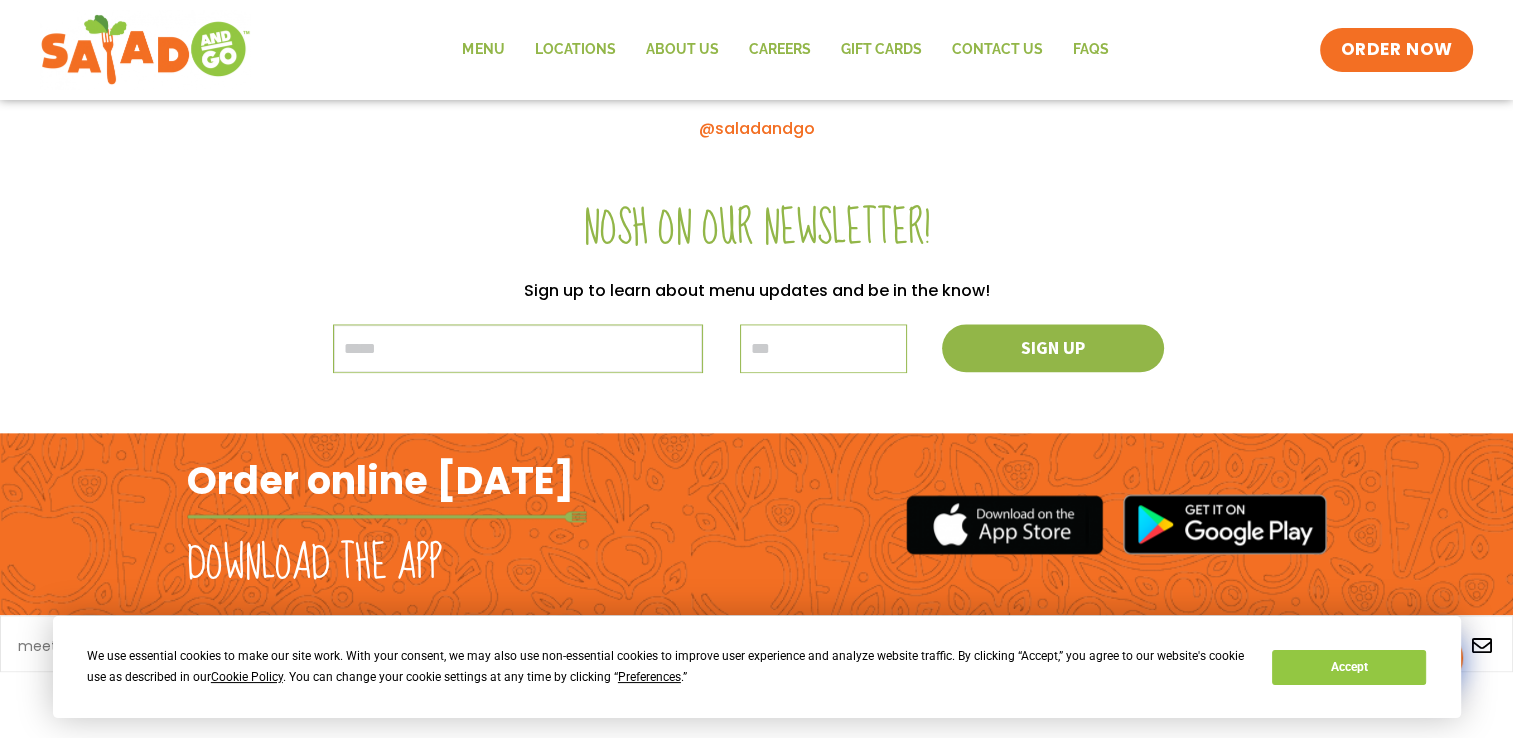 type on "**********" 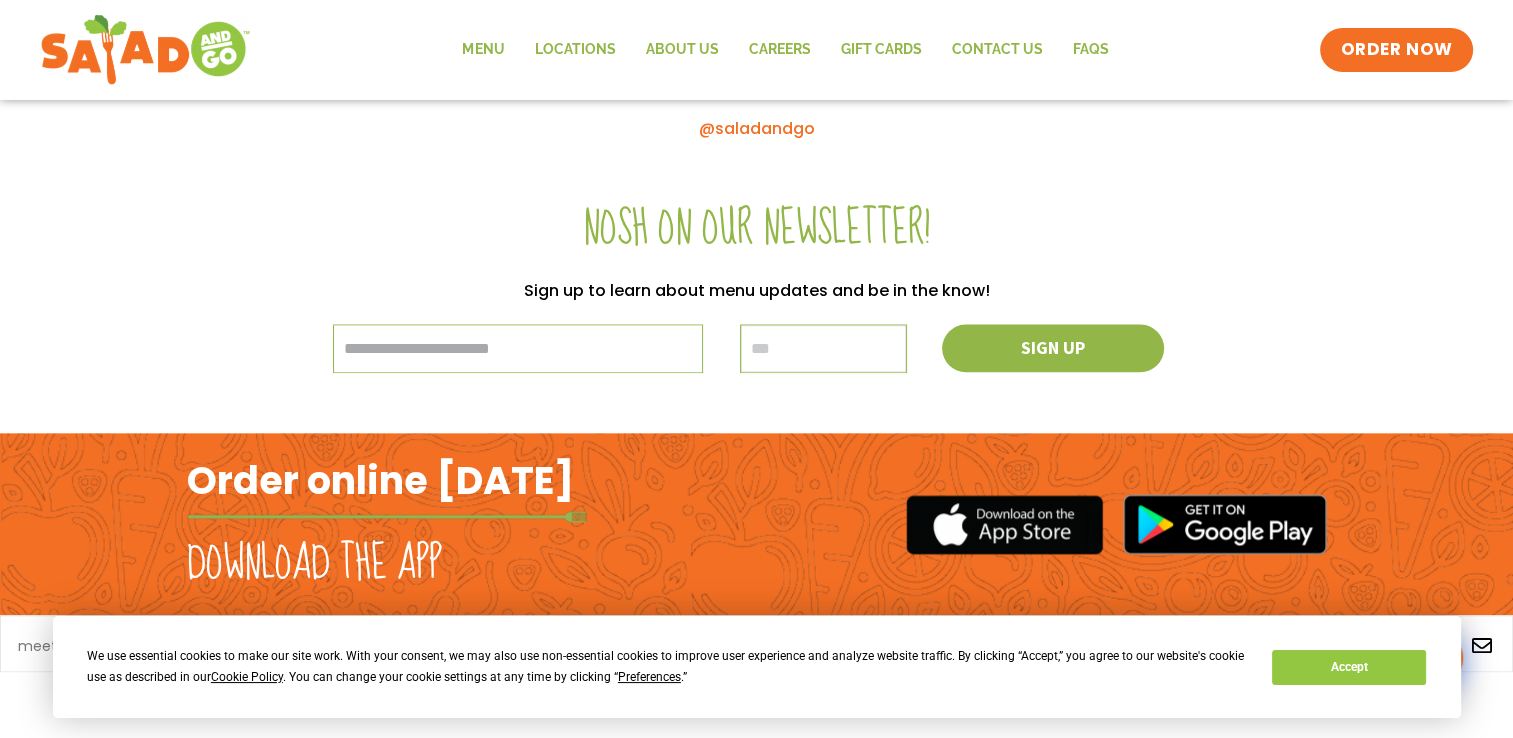 click at bounding box center (823, 348) 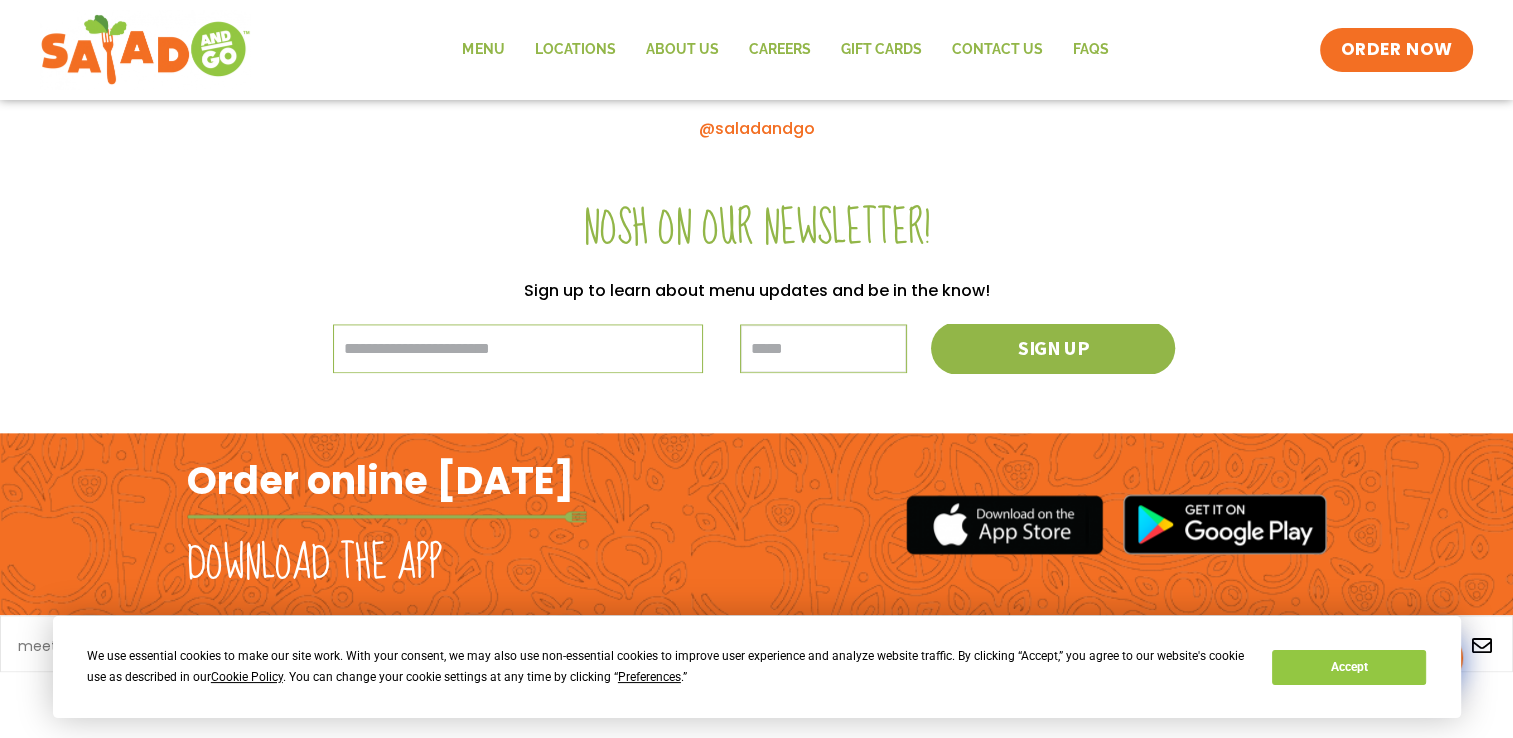 type on "*****" 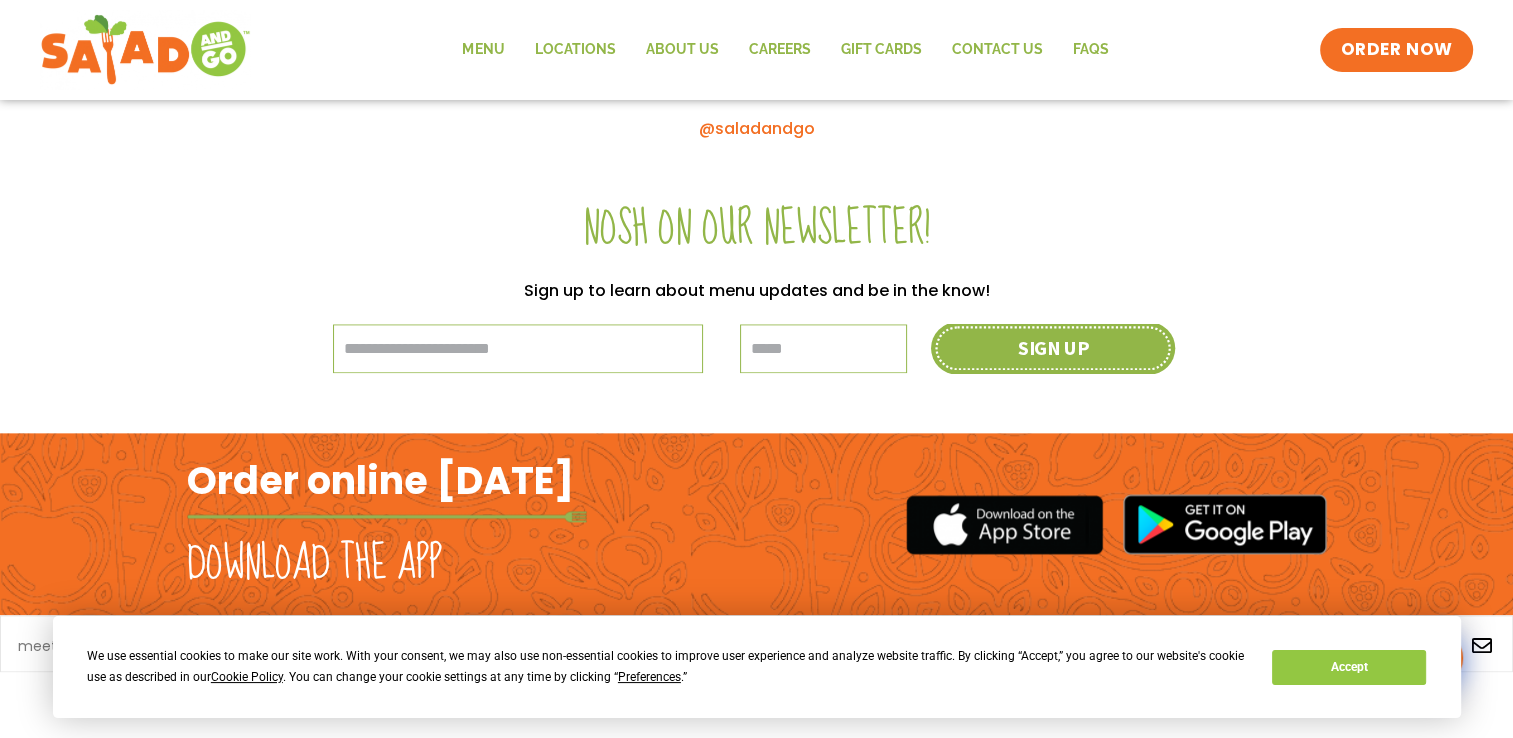 click on "Sign up" at bounding box center [1053, 348] 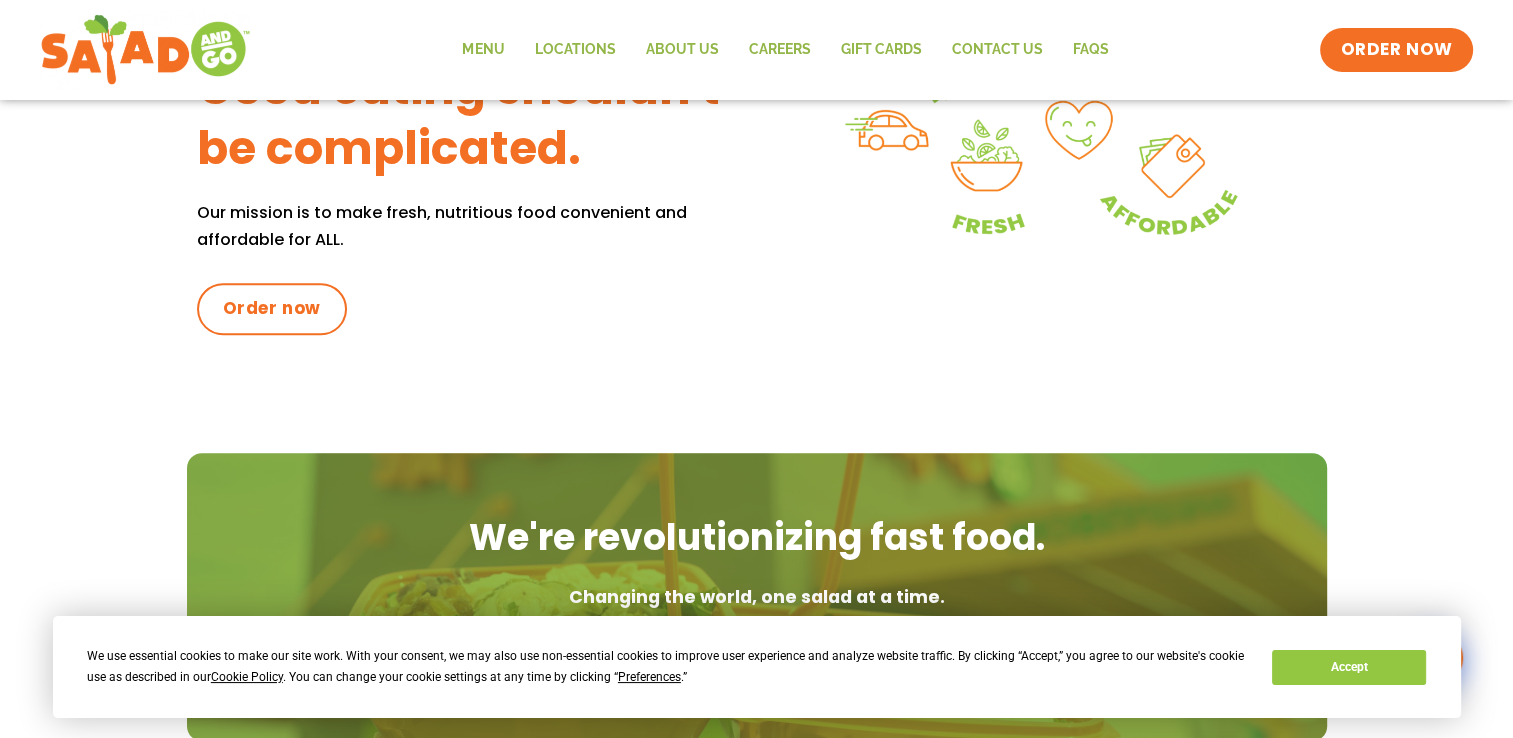 scroll, scrollTop: 953, scrollLeft: 0, axis: vertical 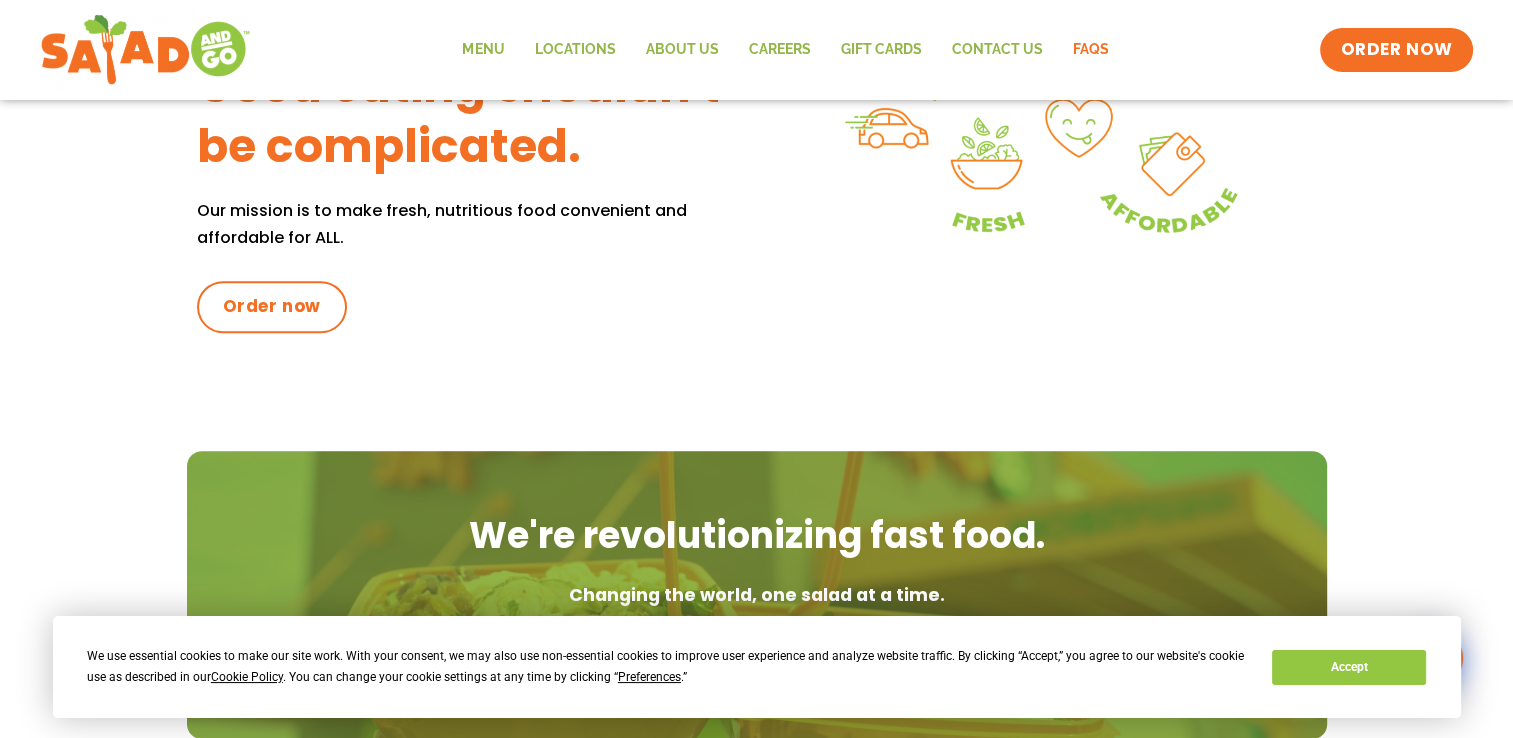 click on "FAQs" 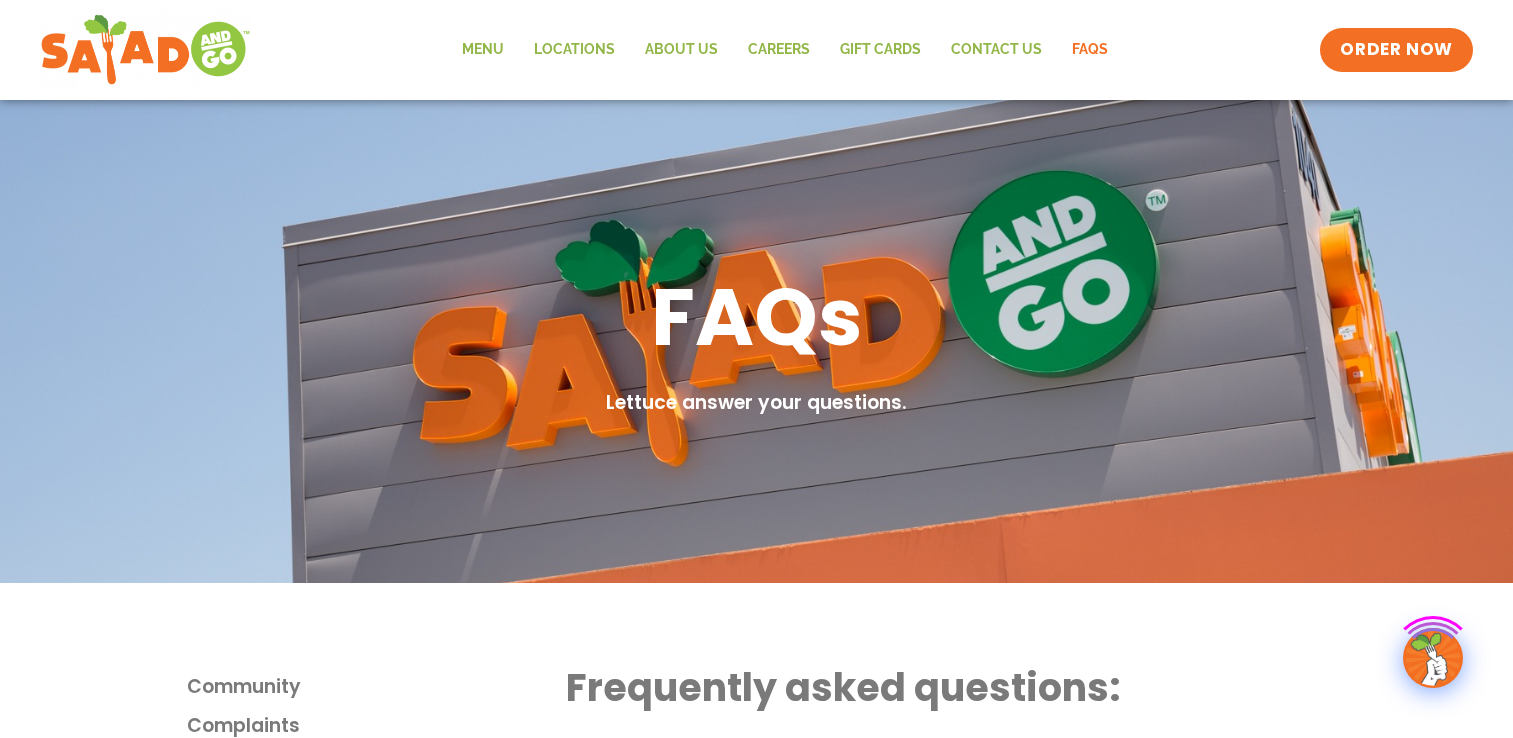 scroll, scrollTop: 0, scrollLeft: 0, axis: both 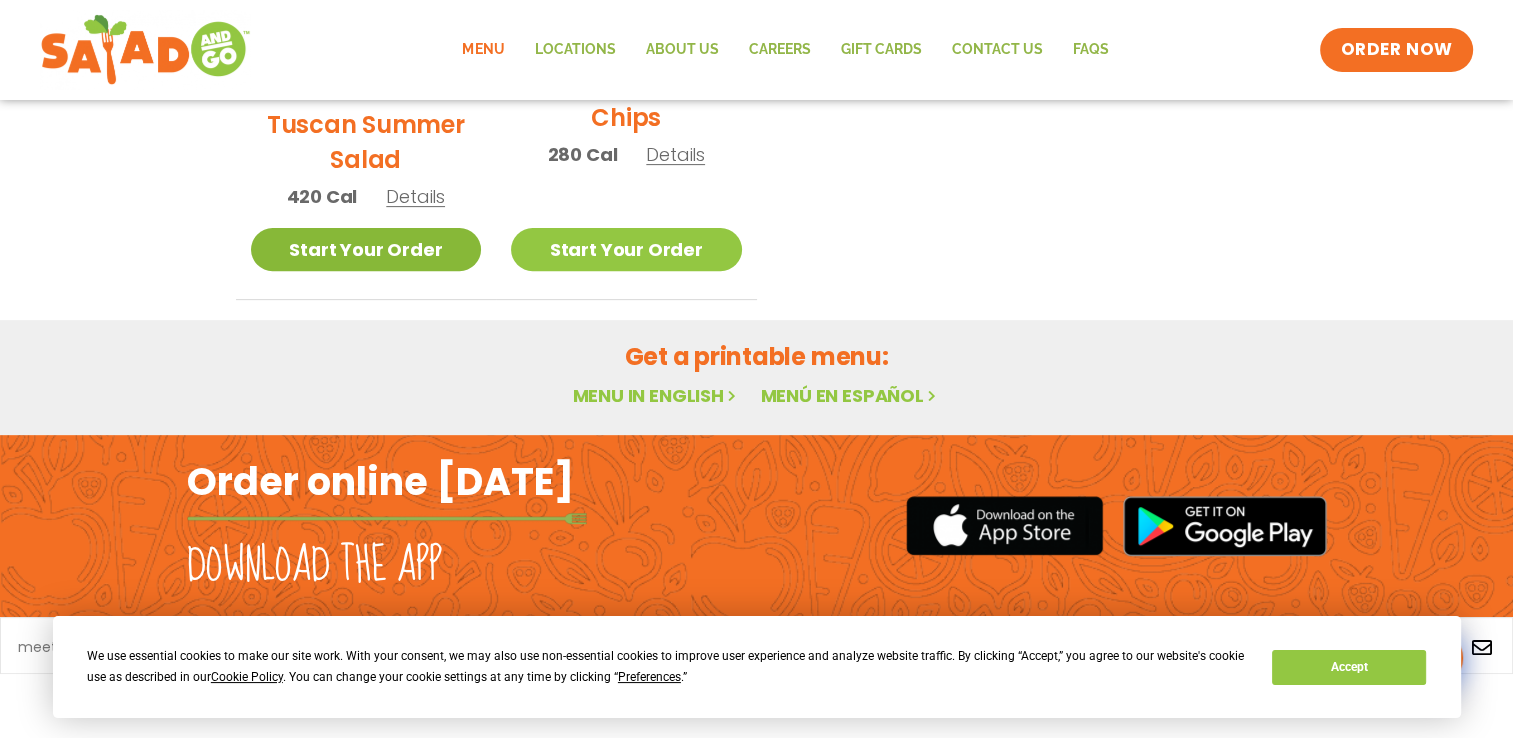 click on "Start Your Order" at bounding box center [366, 249] 